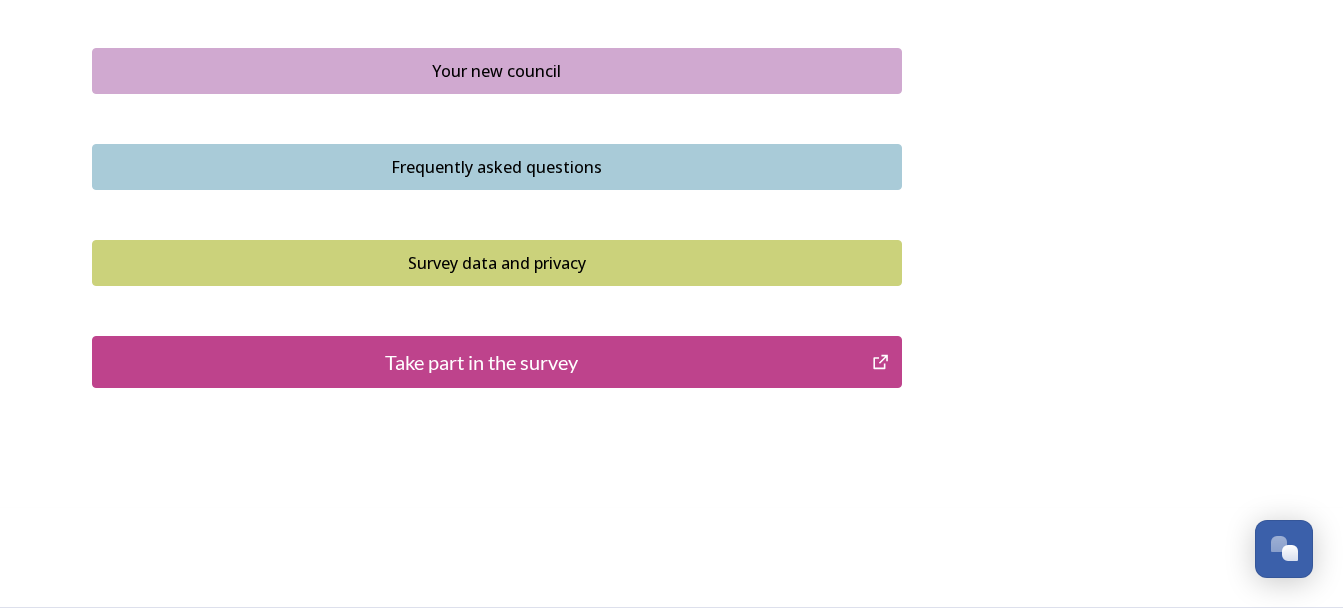 scroll, scrollTop: 1544, scrollLeft: 0, axis: vertical 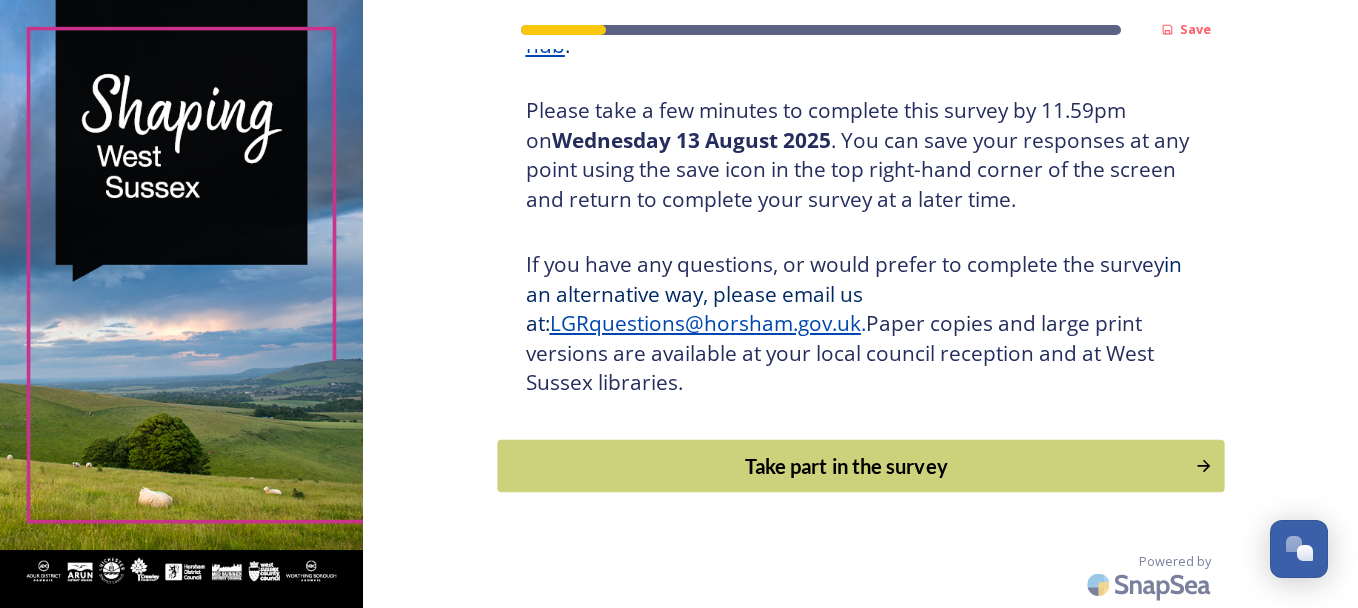 click on "Take part in the survey" at bounding box center (846, 466) 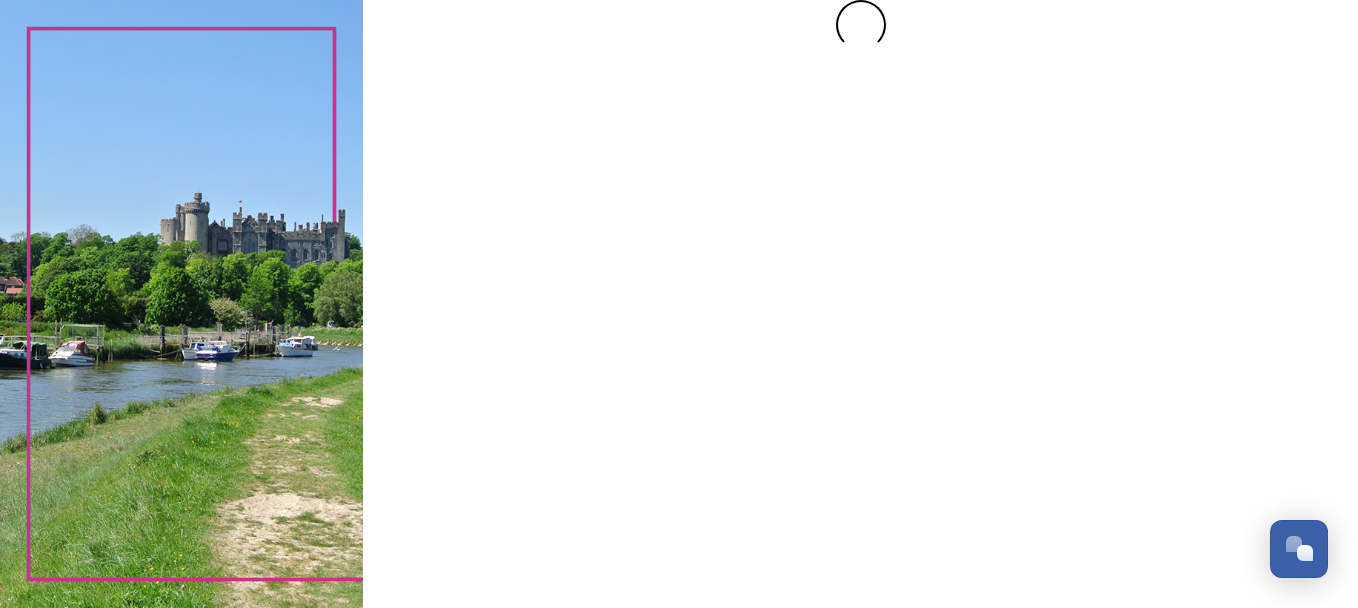 scroll, scrollTop: 0, scrollLeft: 0, axis: both 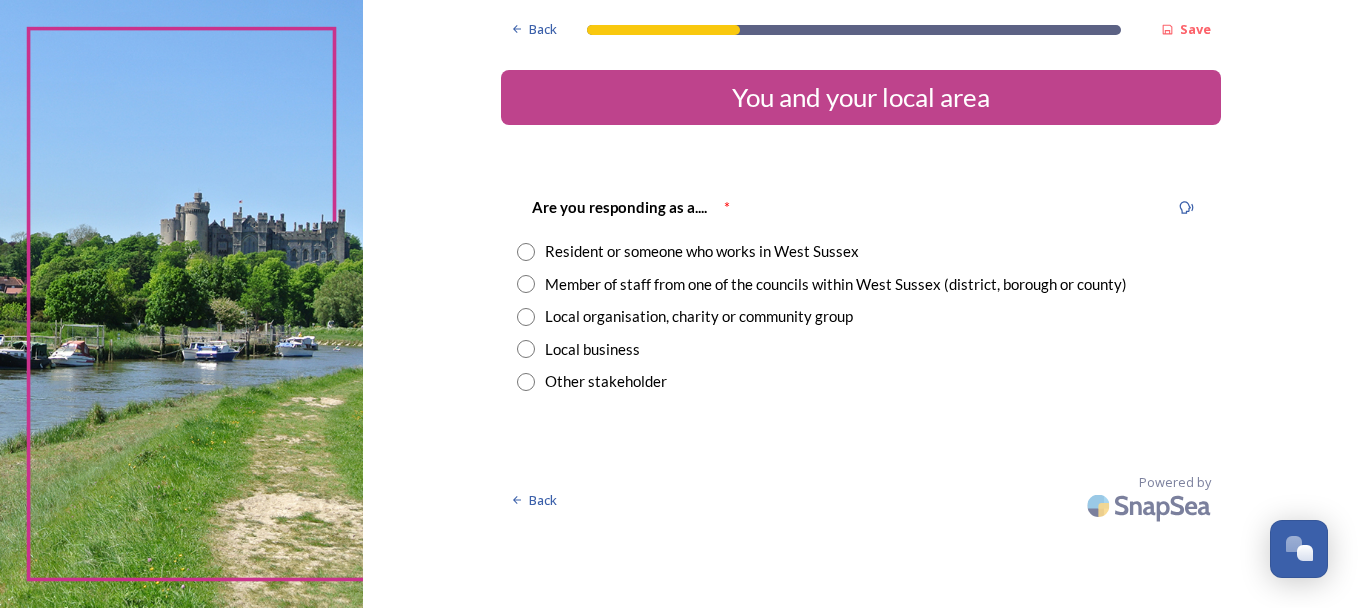 click at bounding box center [526, 252] 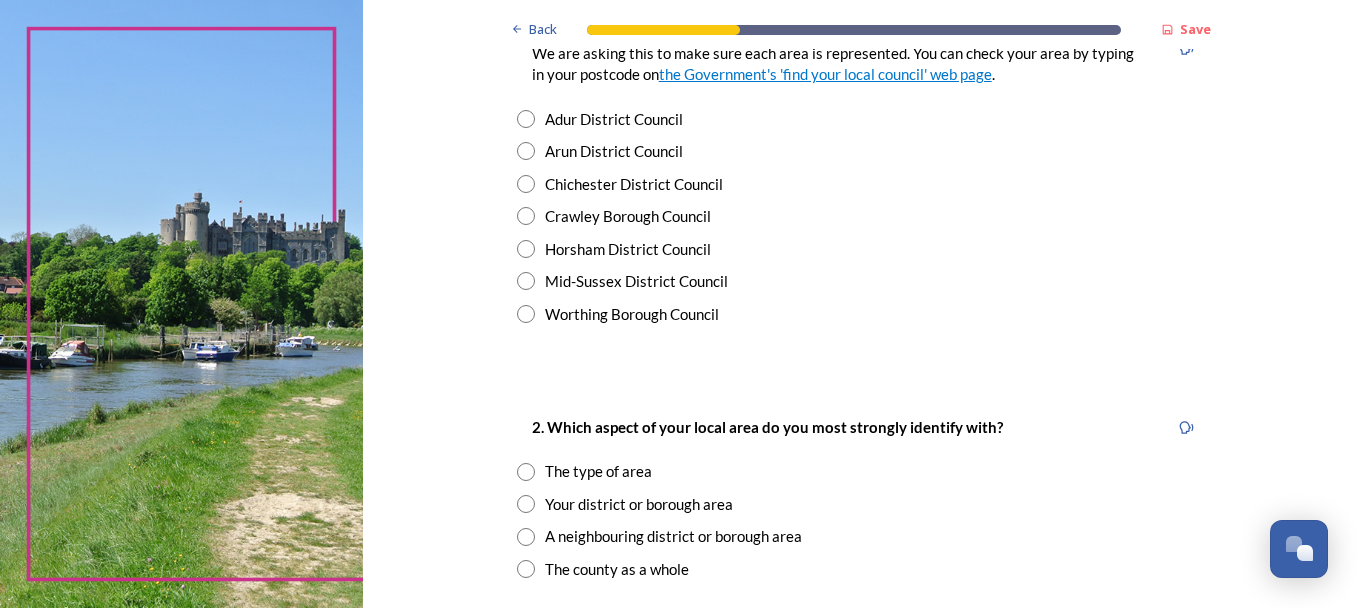scroll, scrollTop: 533, scrollLeft: 0, axis: vertical 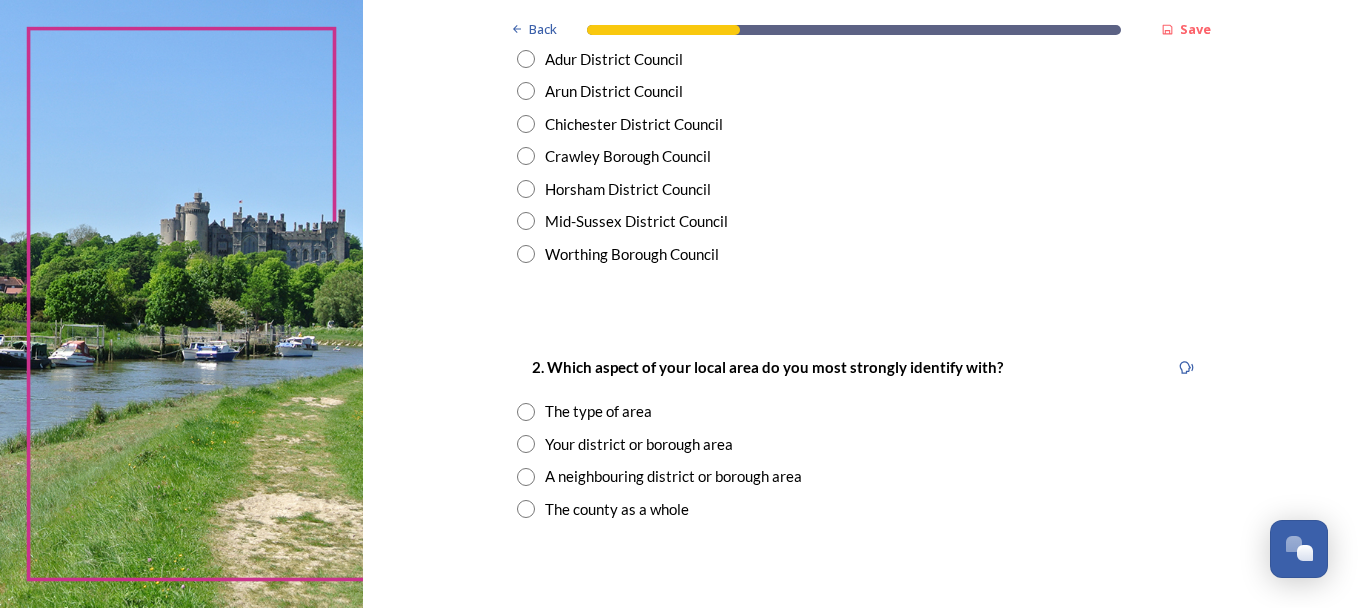 click at bounding box center [526, 156] 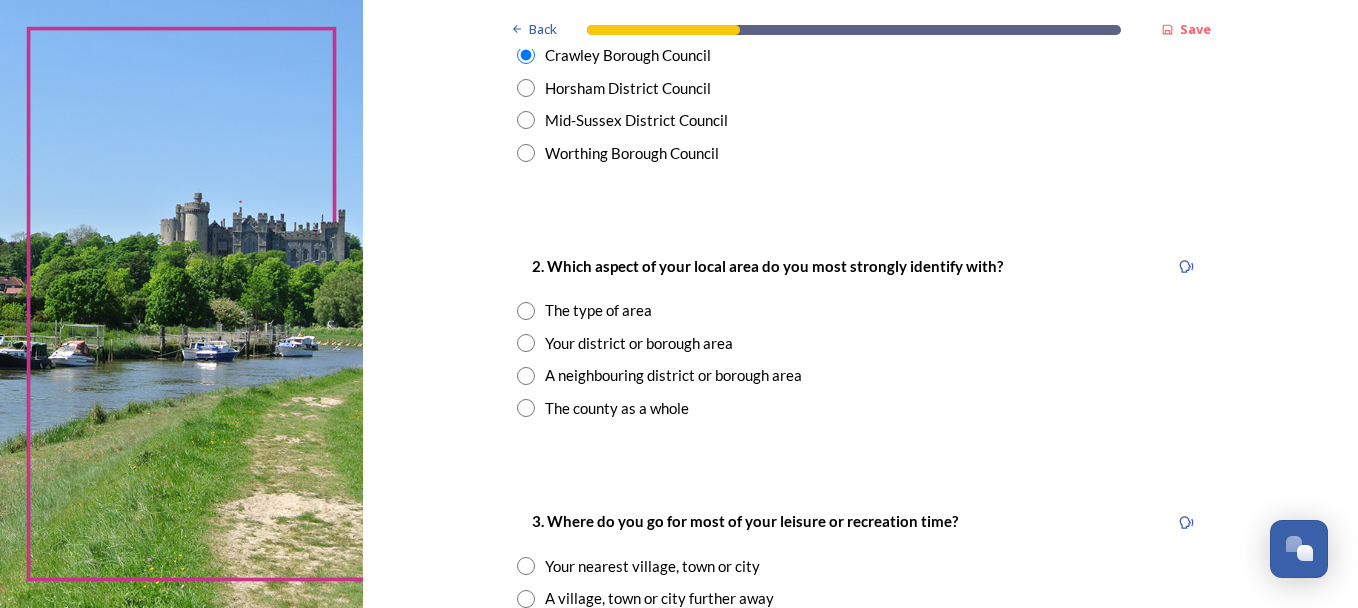 scroll, scrollTop: 800, scrollLeft: 0, axis: vertical 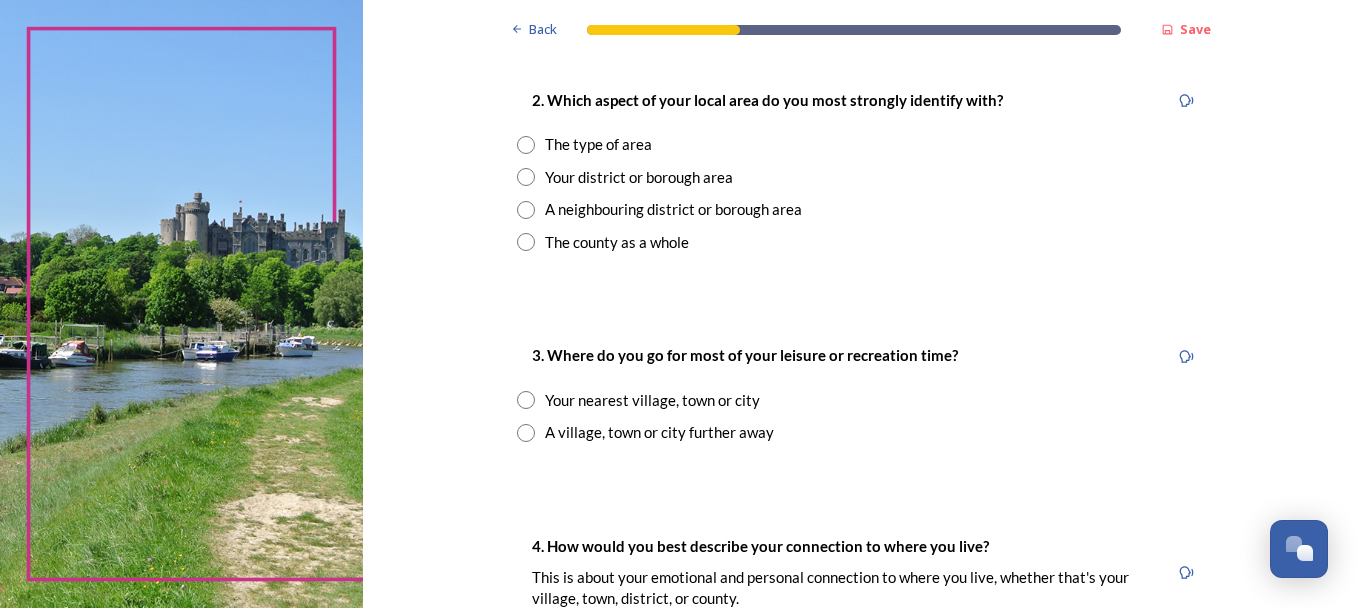 drag, startPoint x: 748, startPoint y: 504, endPoint x: 661, endPoint y: 577, distance: 113.56936 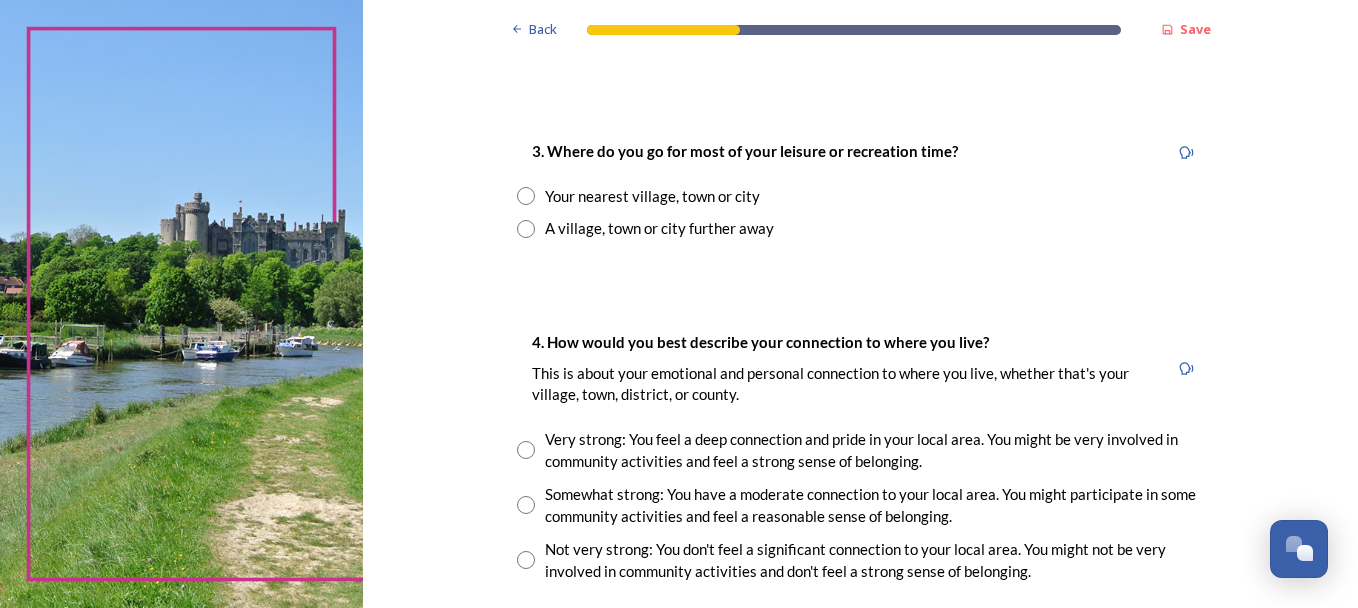 scroll, scrollTop: 1067, scrollLeft: 0, axis: vertical 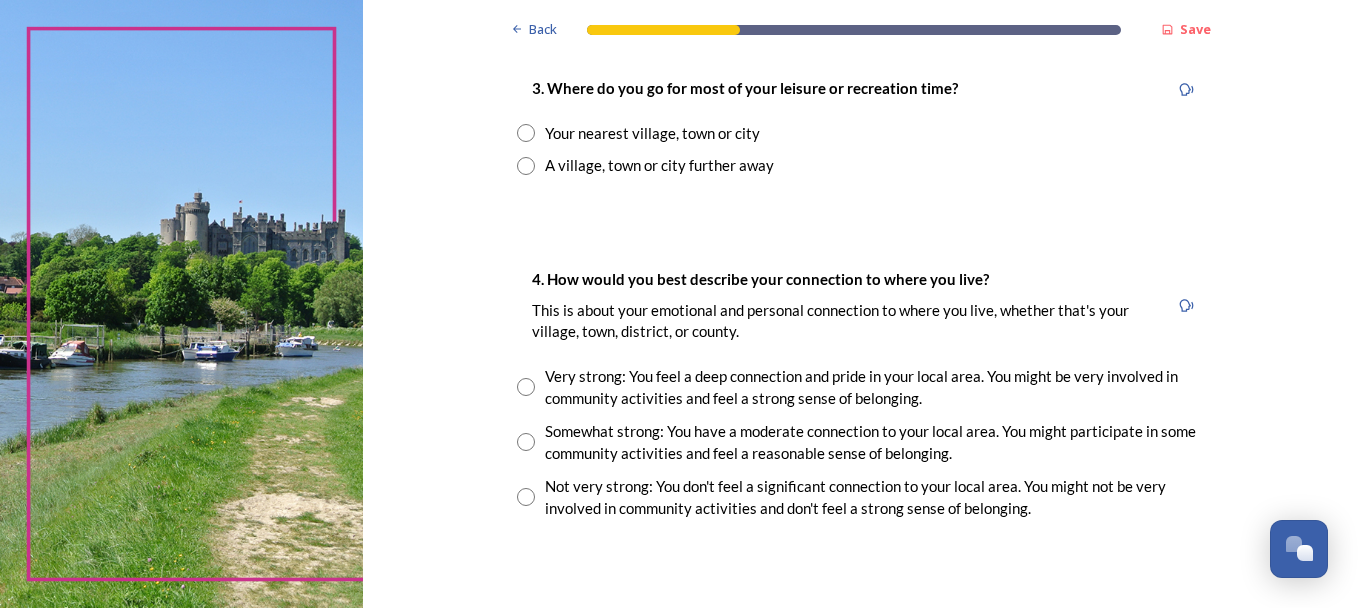 click at bounding box center [526, 133] 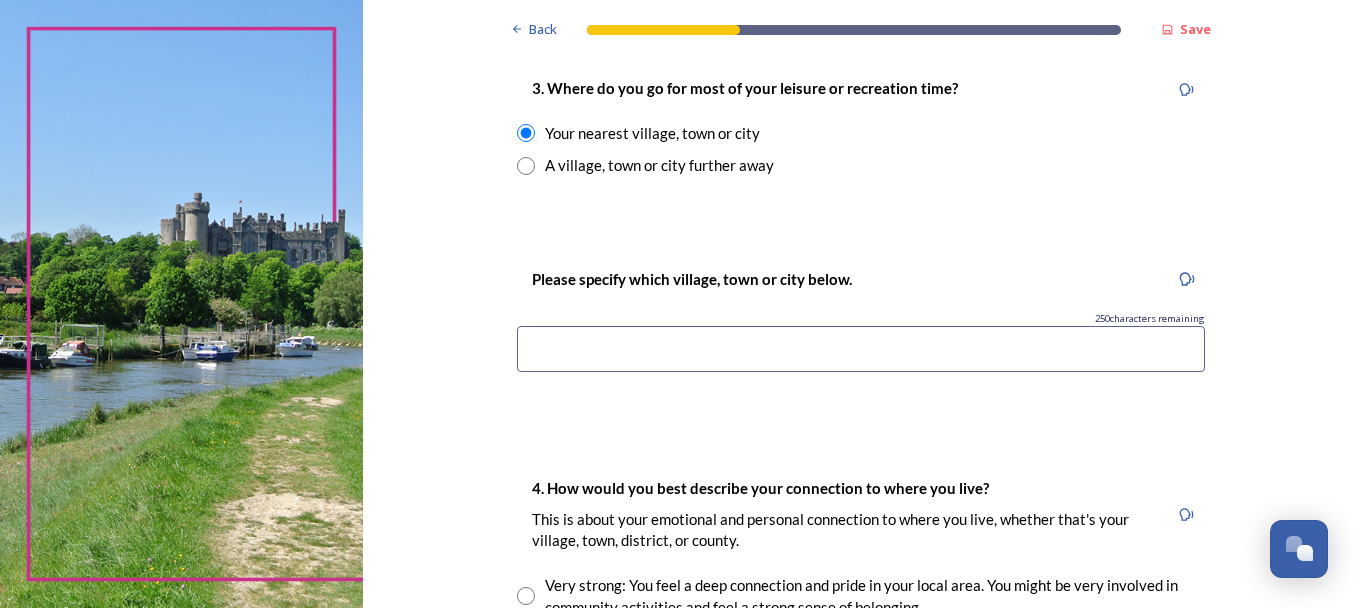 click at bounding box center (861, 349) 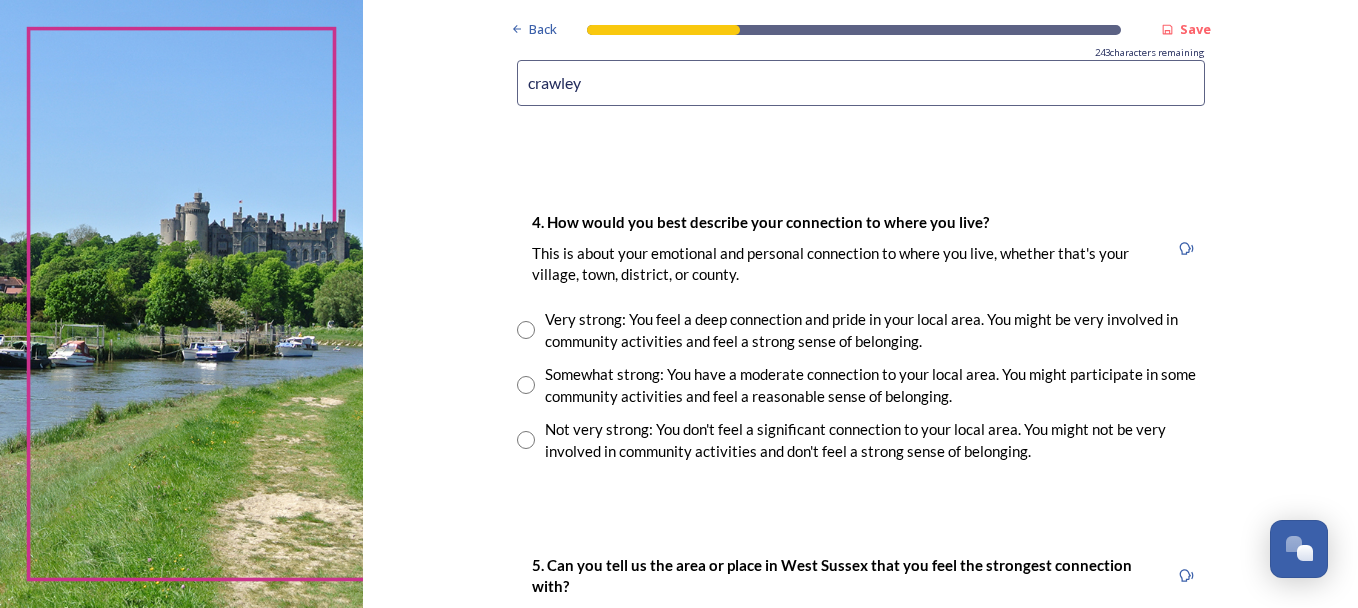 scroll, scrollTop: 1600, scrollLeft: 0, axis: vertical 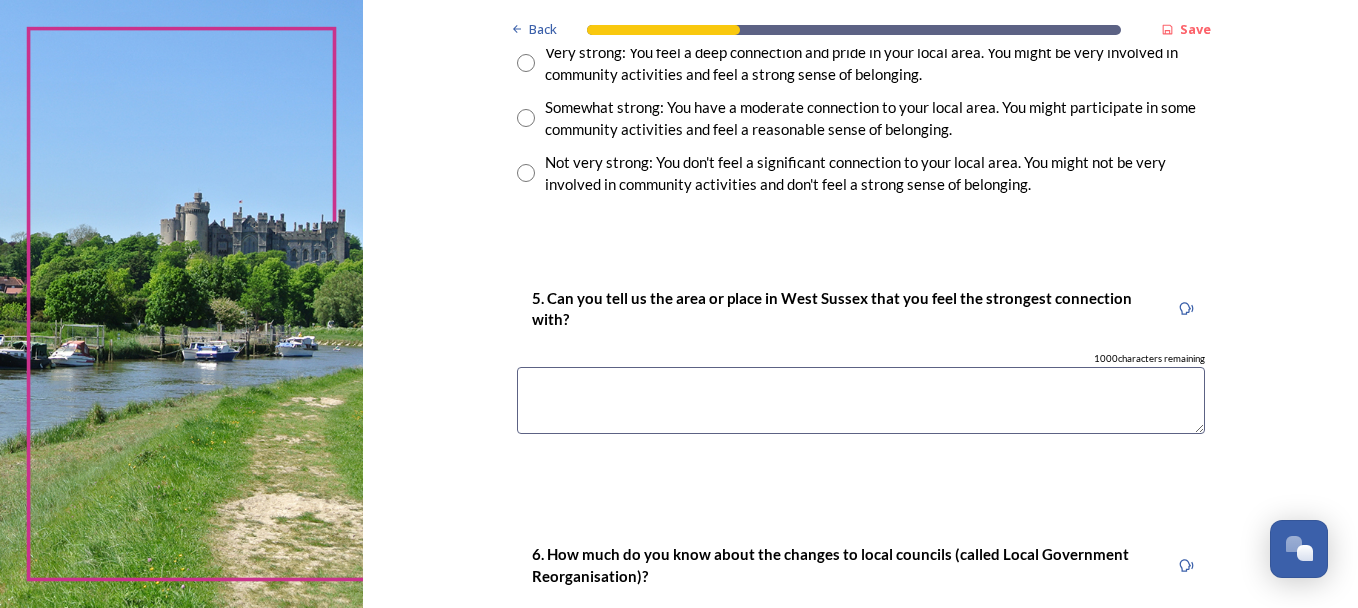 type on "crawley" 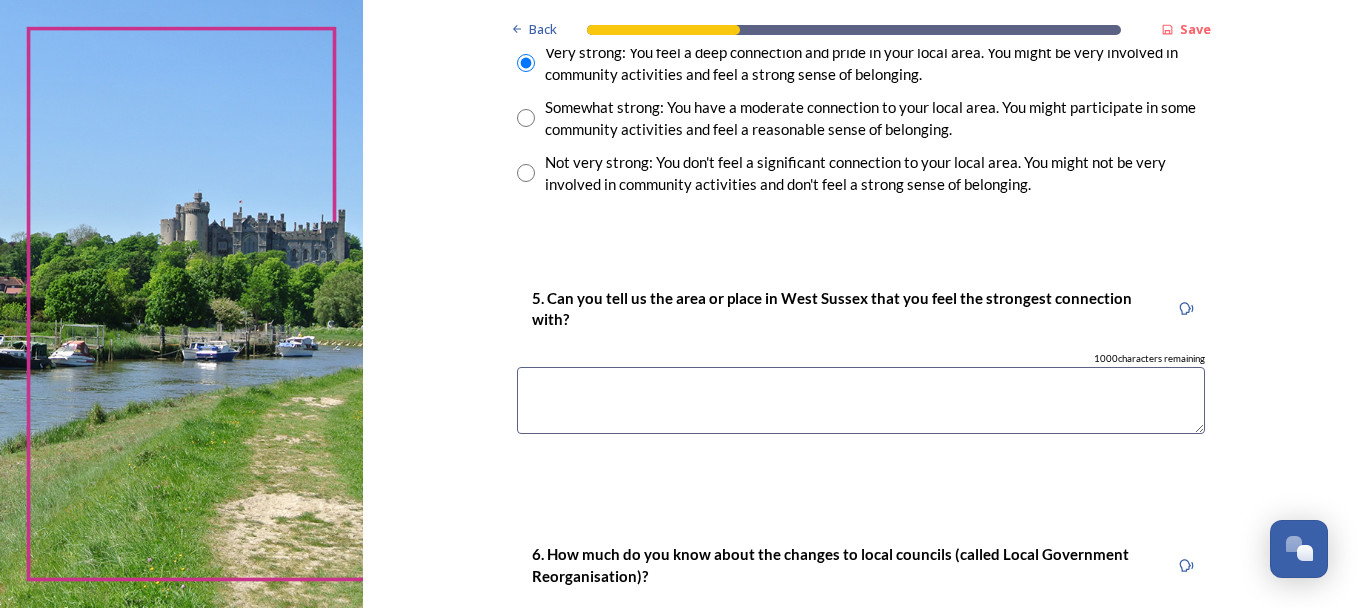 click at bounding box center [861, 400] 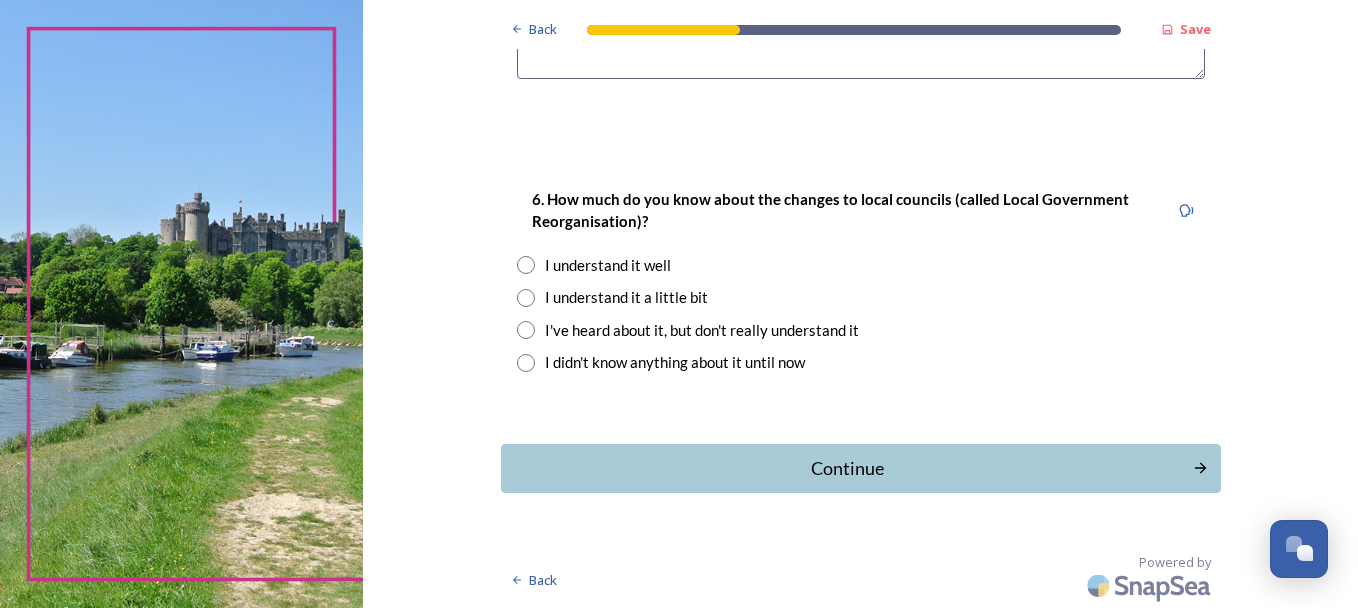 scroll, scrollTop: 1956, scrollLeft: 0, axis: vertical 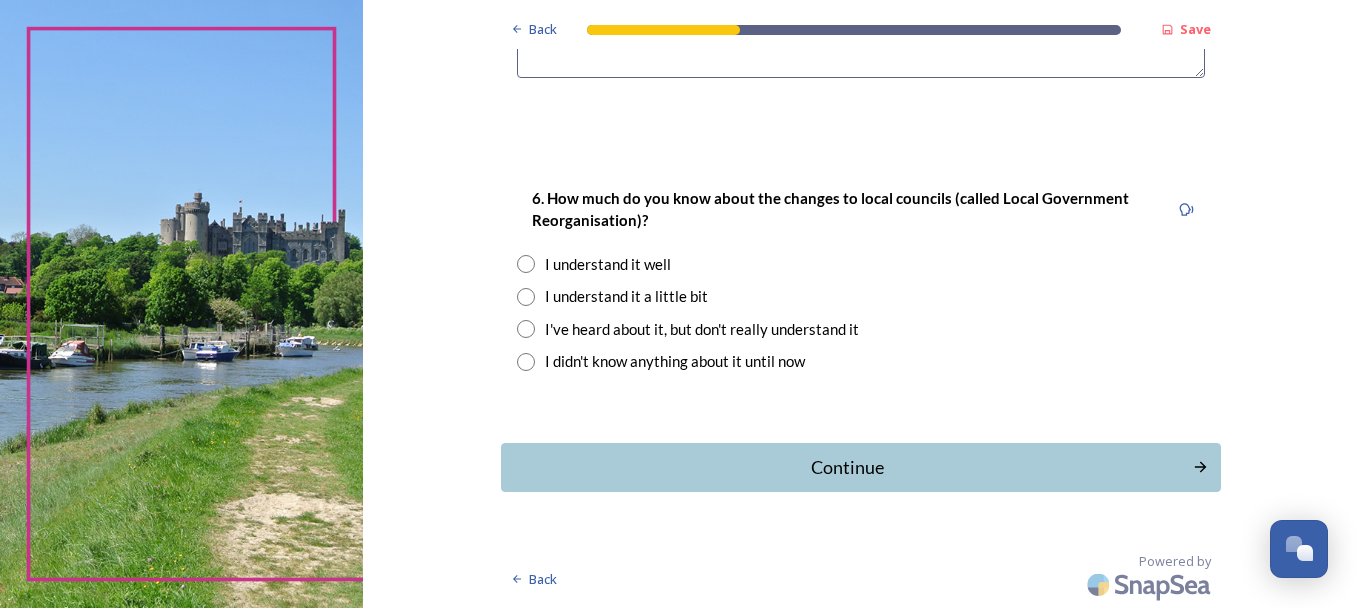 type on "crawley" 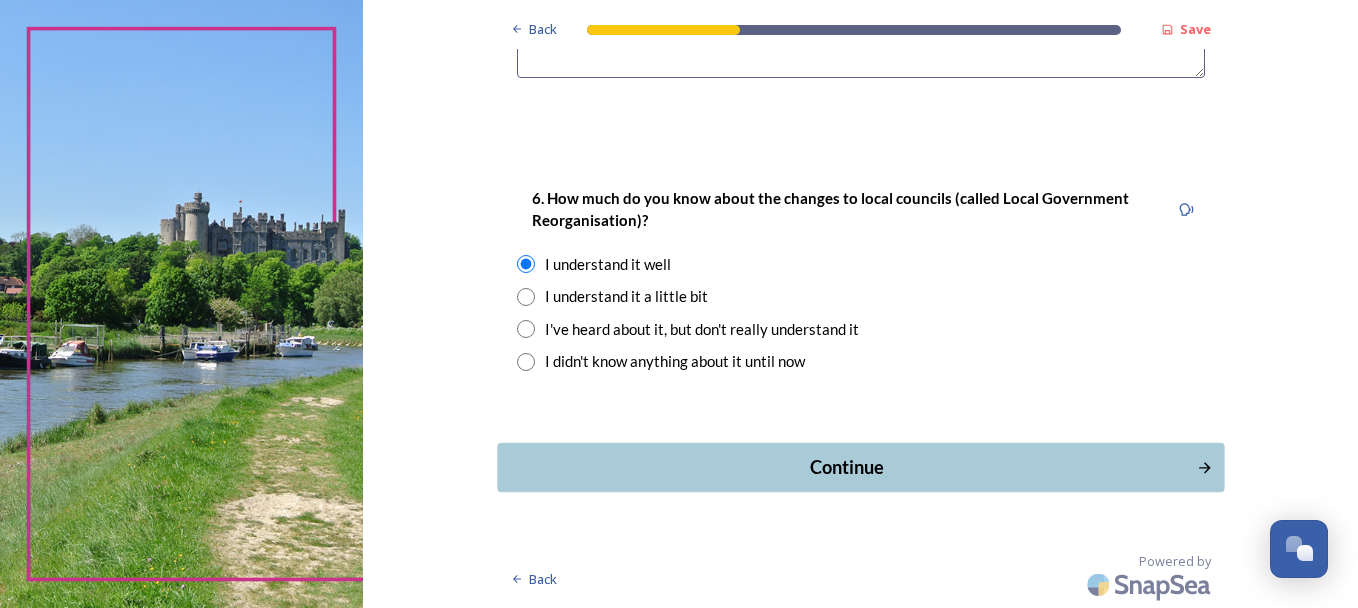 click on "Continue" at bounding box center [846, 467] 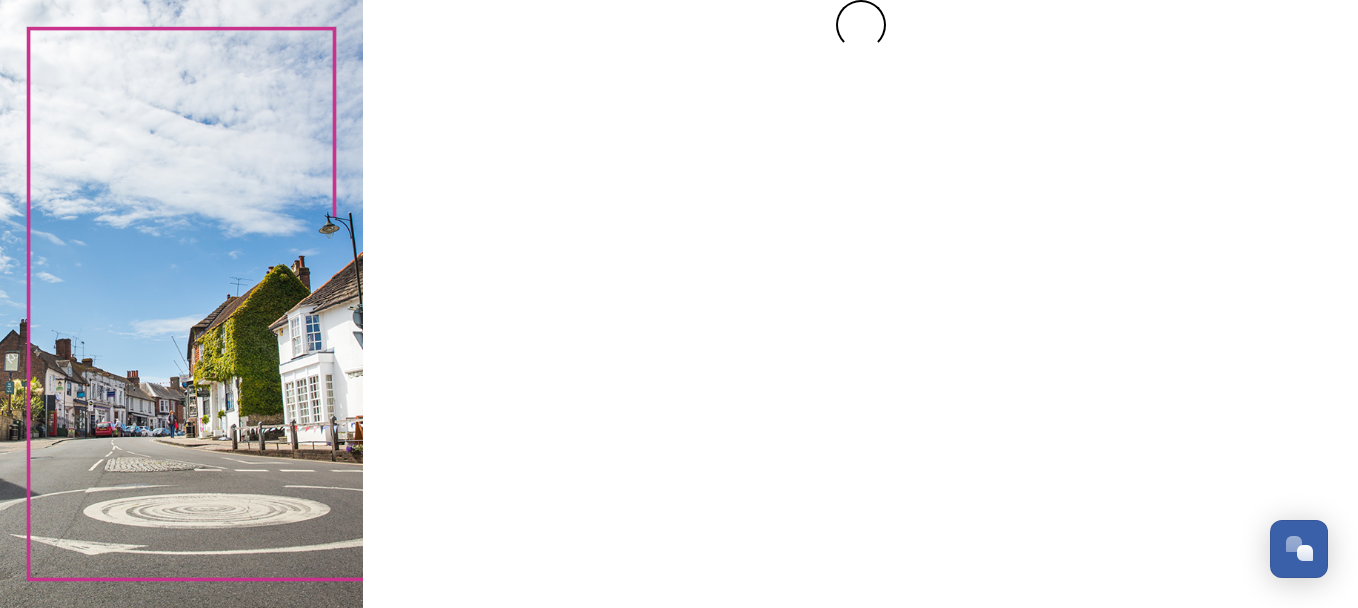 scroll, scrollTop: 0, scrollLeft: 0, axis: both 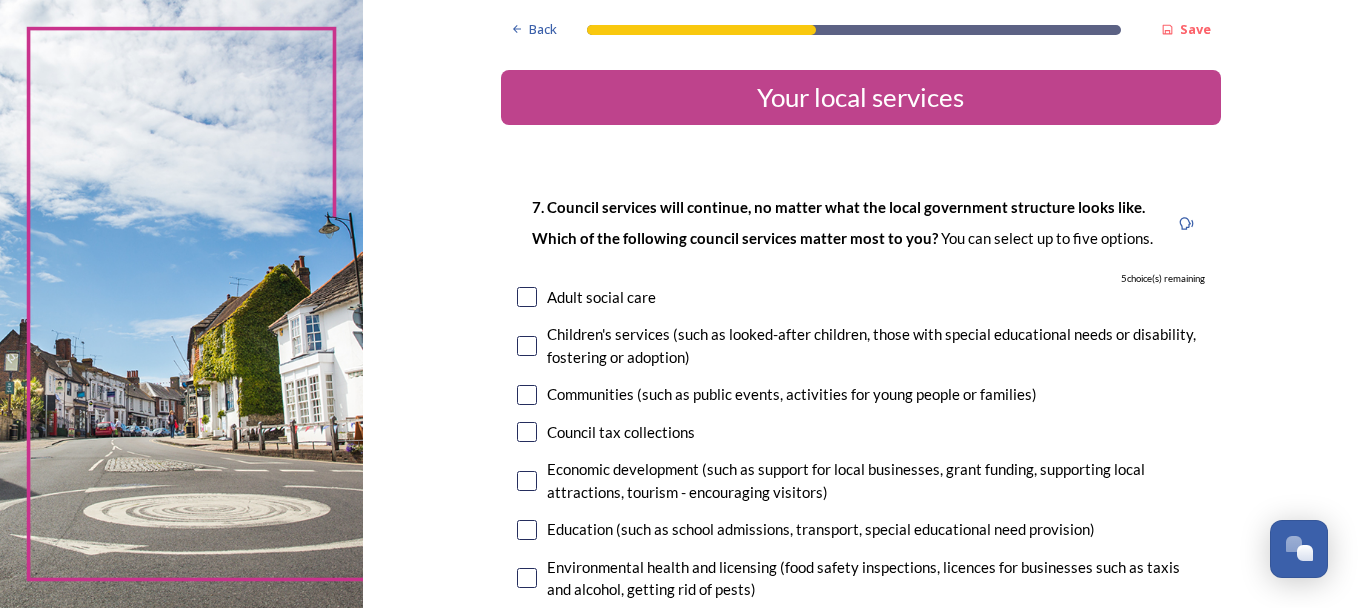 click at bounding box center (527, 297) 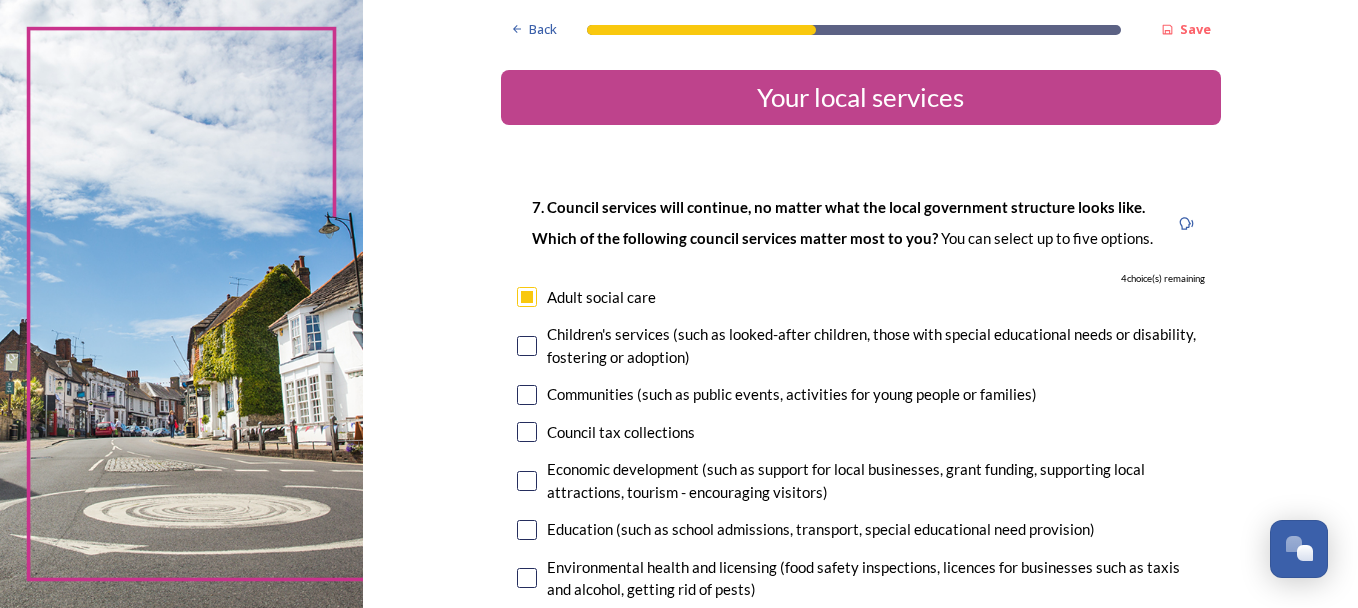 click at bounding box center (527, 346) 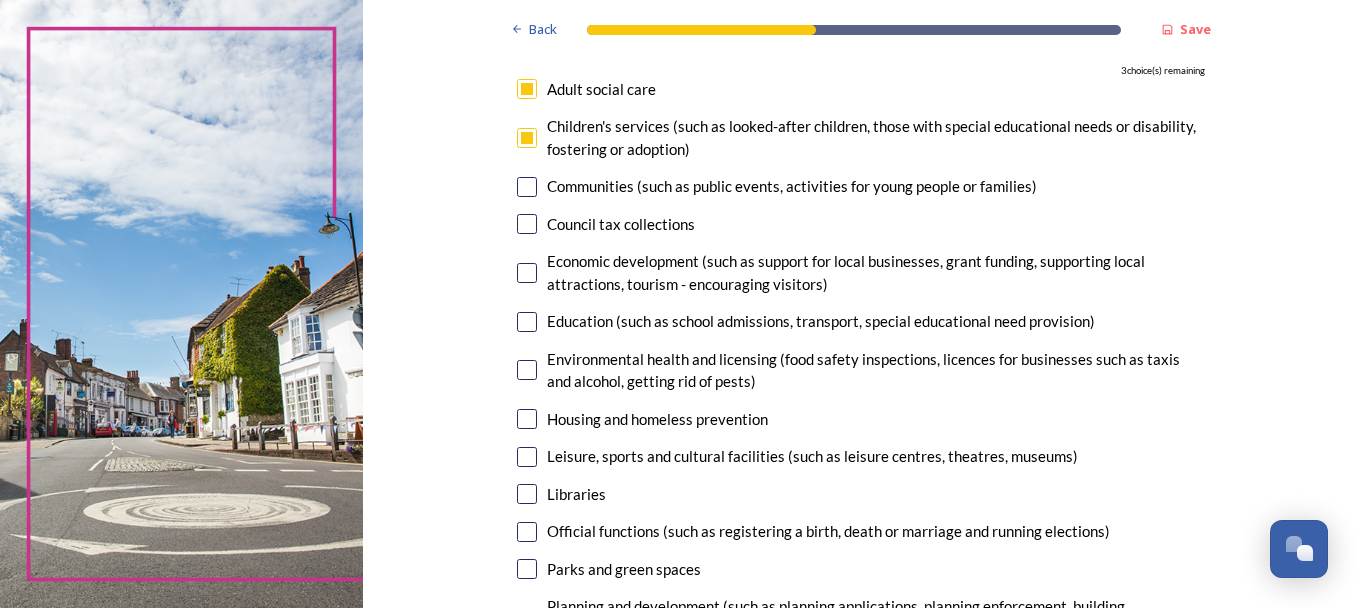 scroll, scrollTop: 267, scrollLeft: 0, axis: vertical 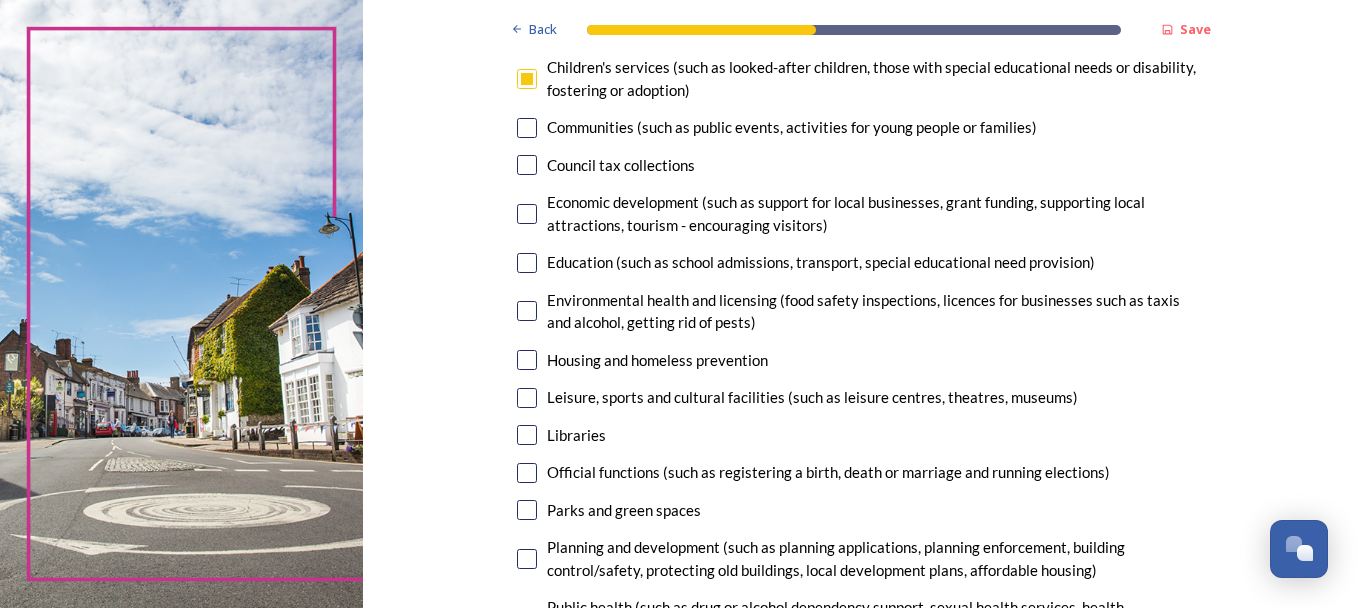 click at bounding box center (527, 360) 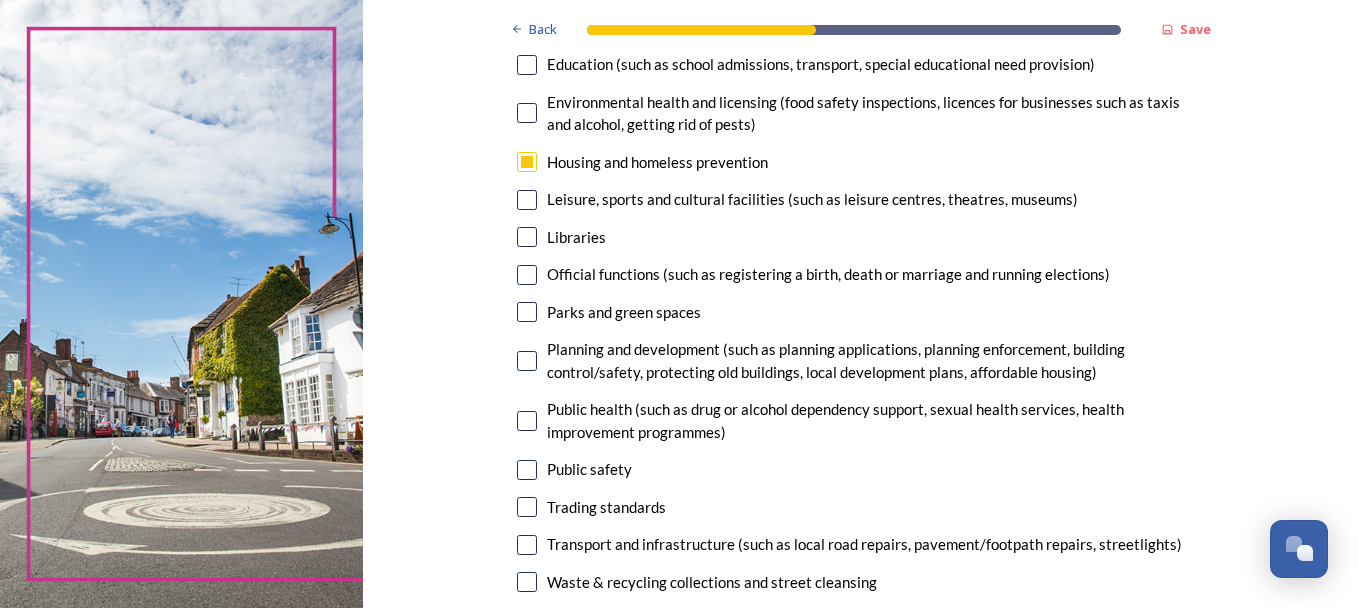 scroll, scrollTop: 533, scrollLeft: 0, axis: vertical 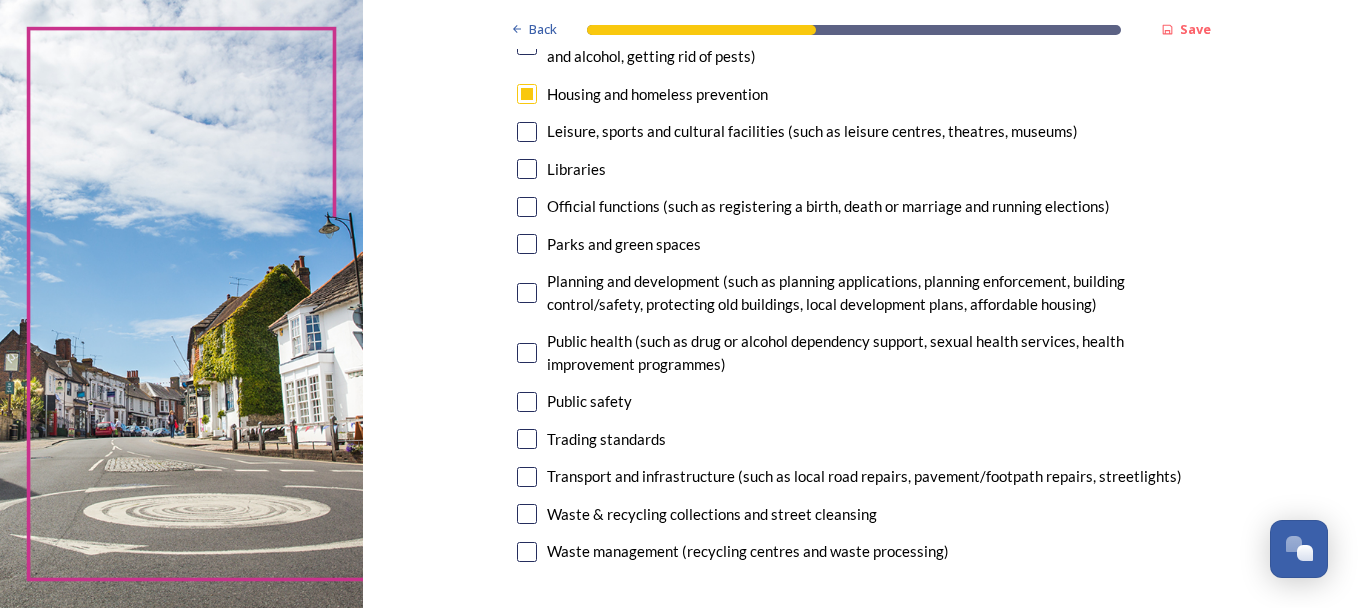 click at bounding box center (527, 244) 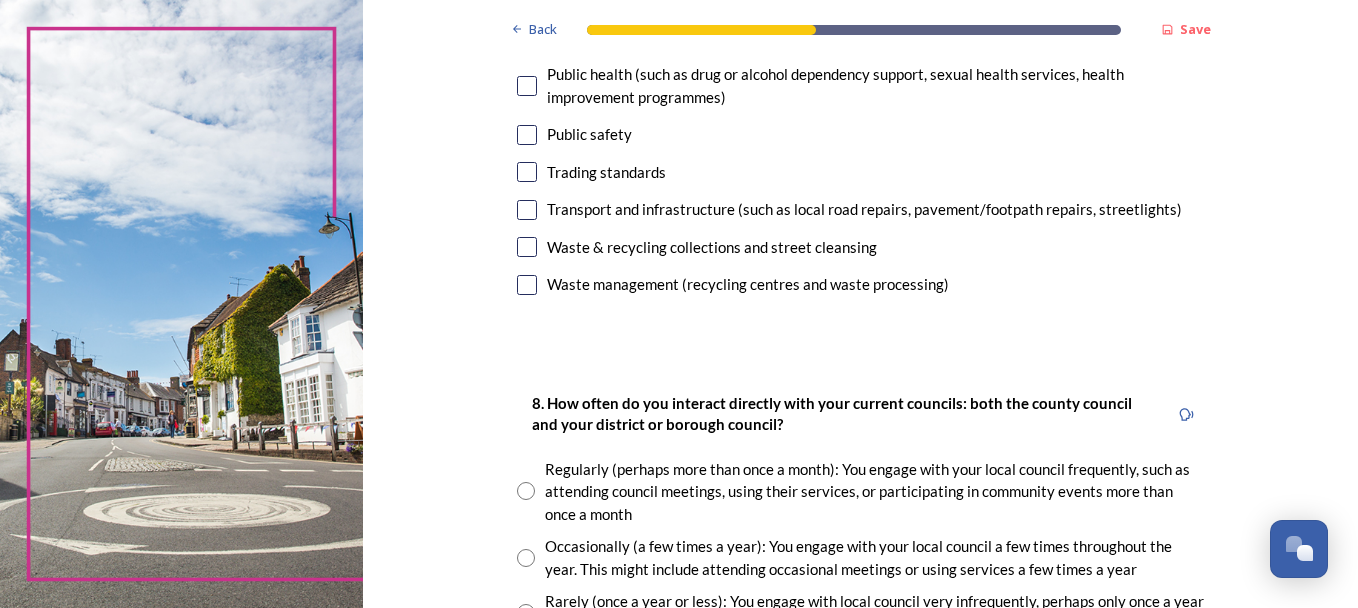 scroll, scrollTop: 533, scrollLeft: 0, axis: vertical 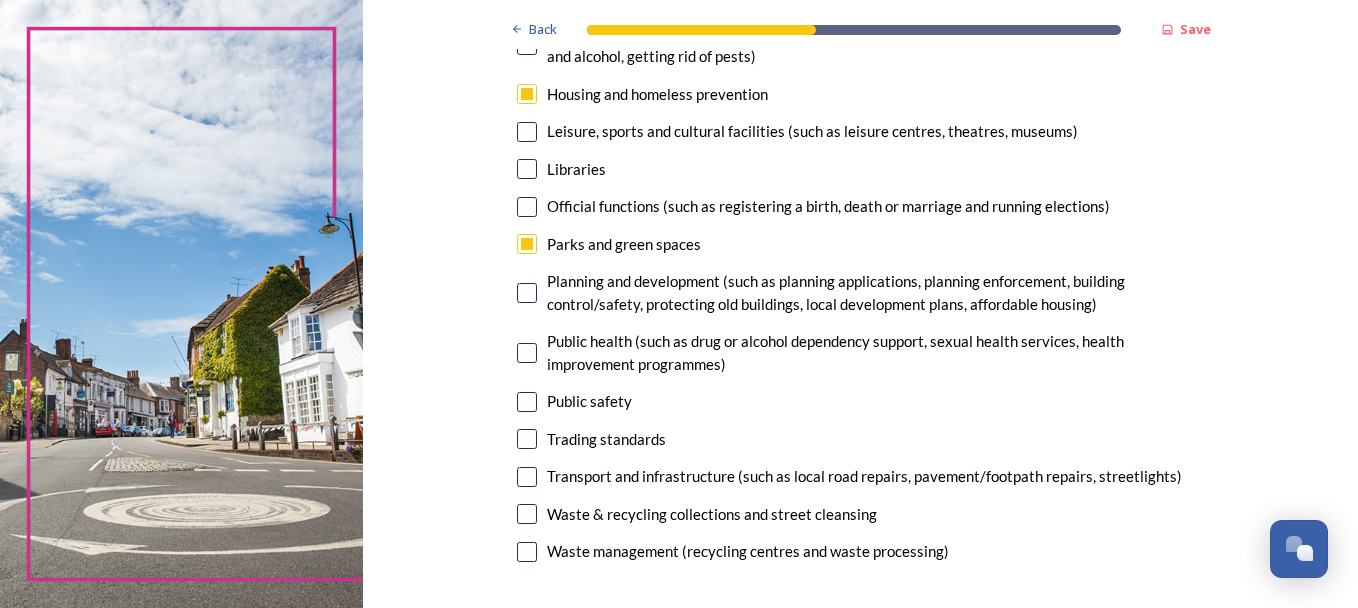 click at bounding box center [527, 293] 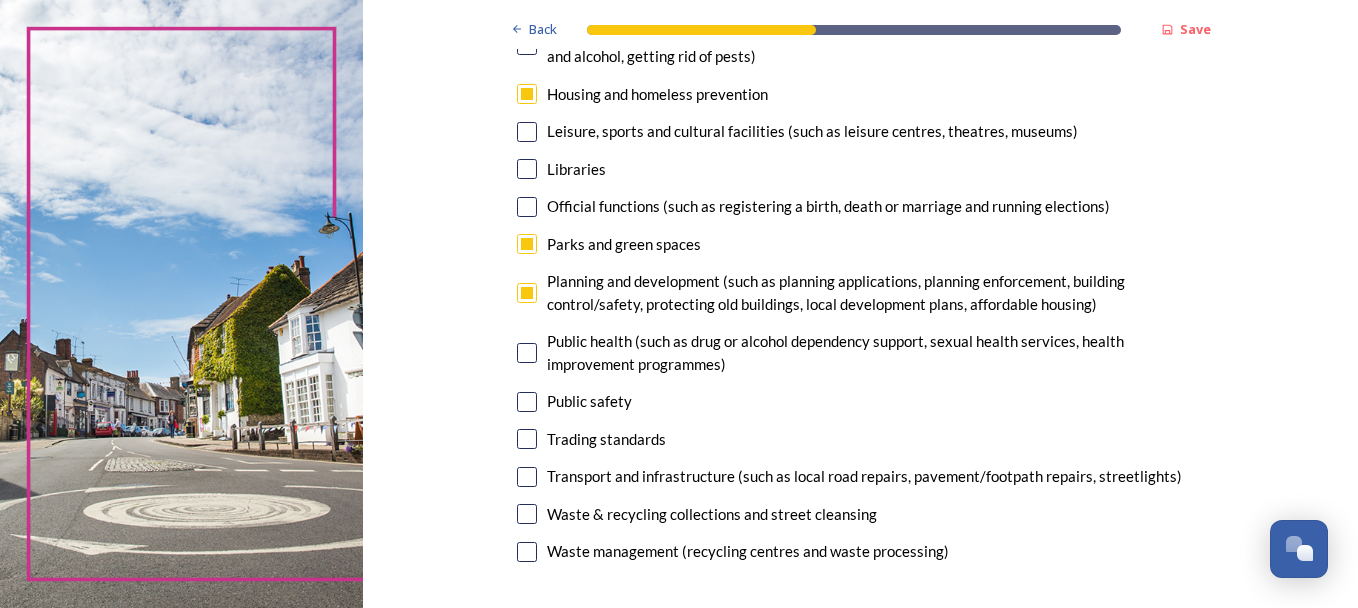 scroll, scrollTop: 800, scrollLeft: 0, axis: vertical 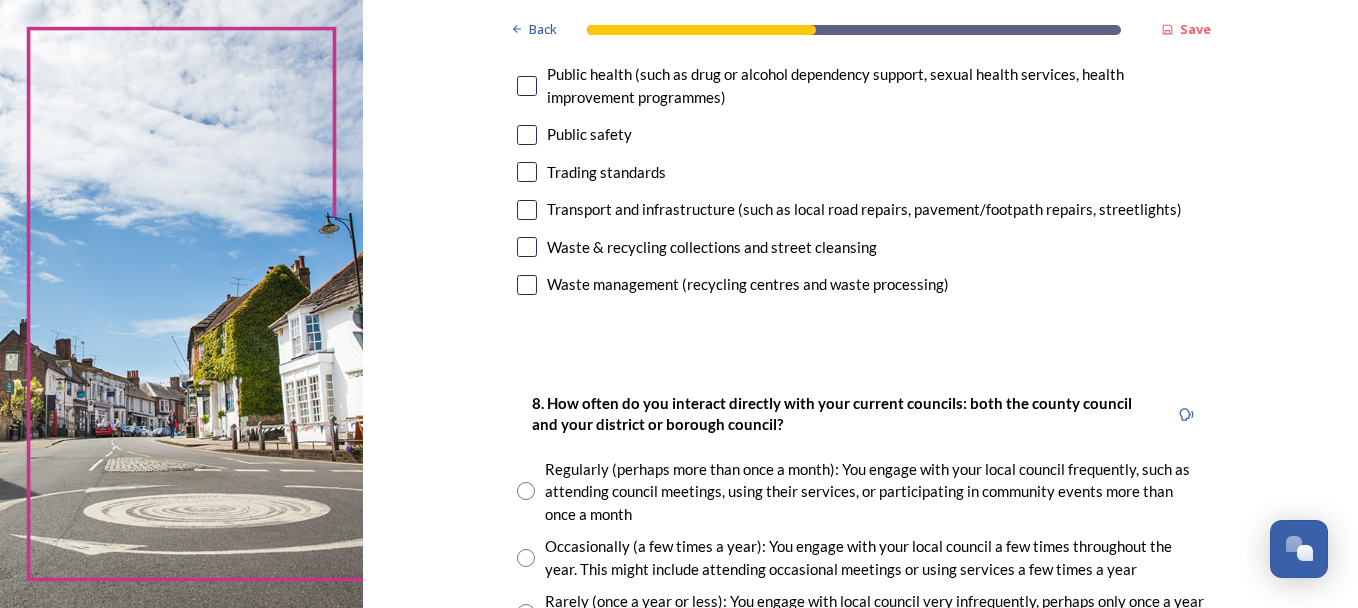 click at bounding box center [527, 135] 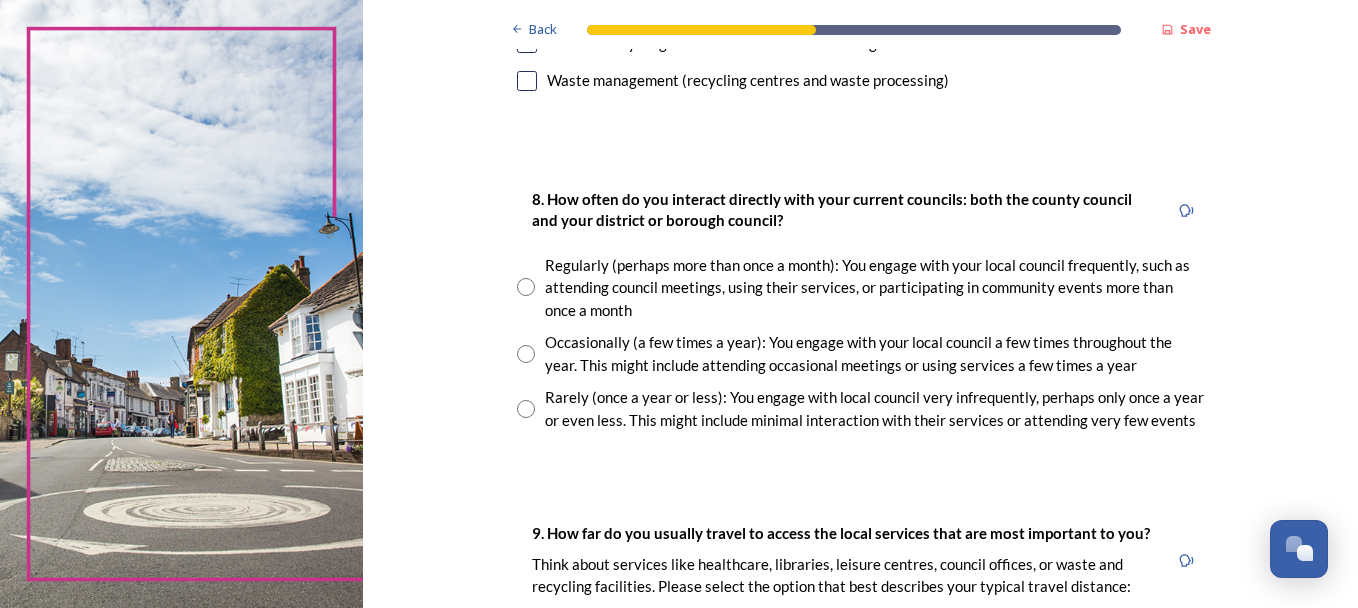 scroll, scrollTop: 1067, scrollLeft: 0, axis: vertical 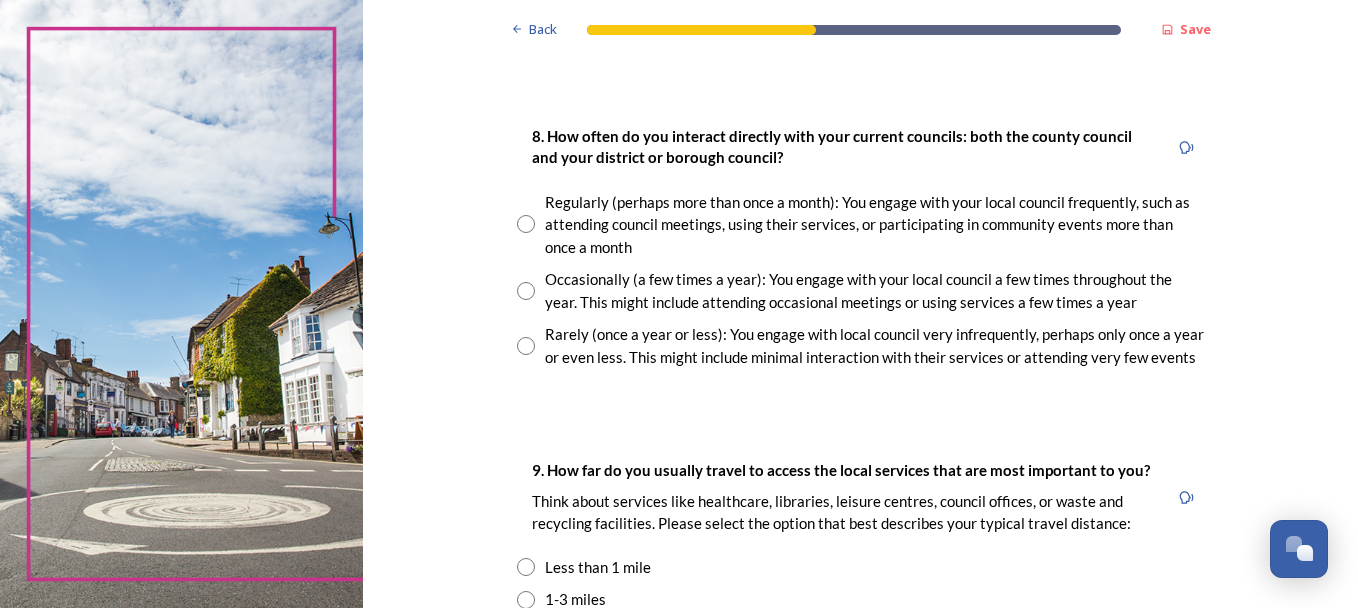 click at bounding box center (526, 346) 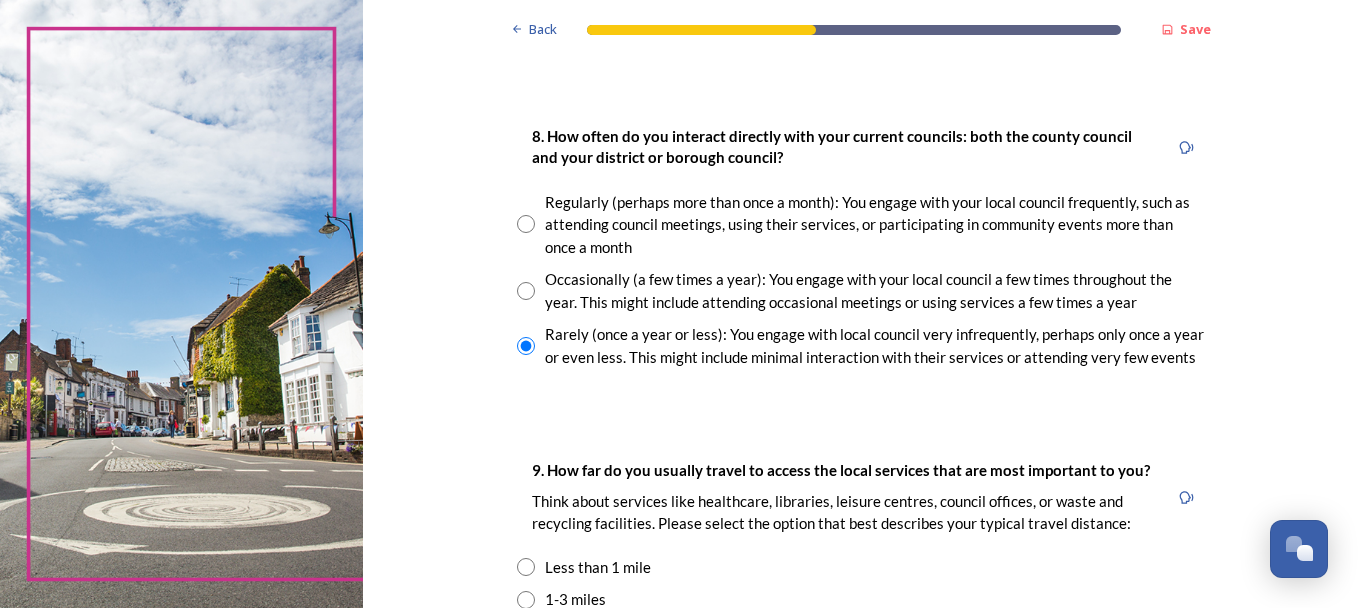scroll, scrollTop: 1333, scrollLeft: 0, axis: vertical 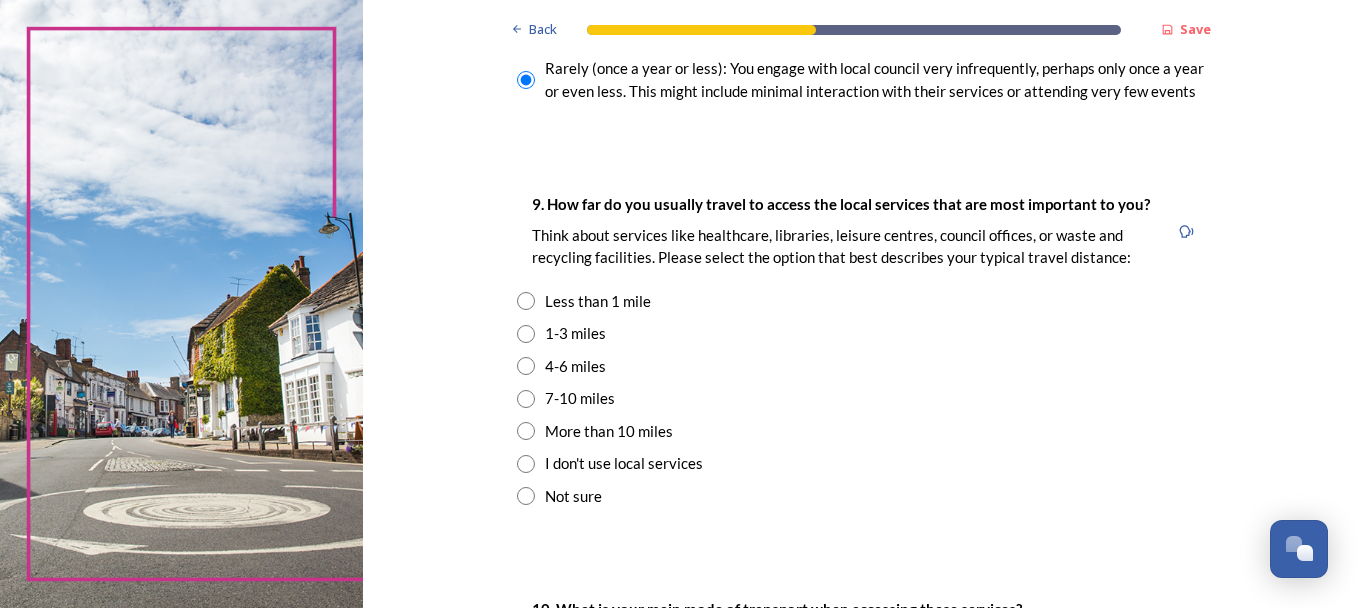 click at bounding box center [526, 399] 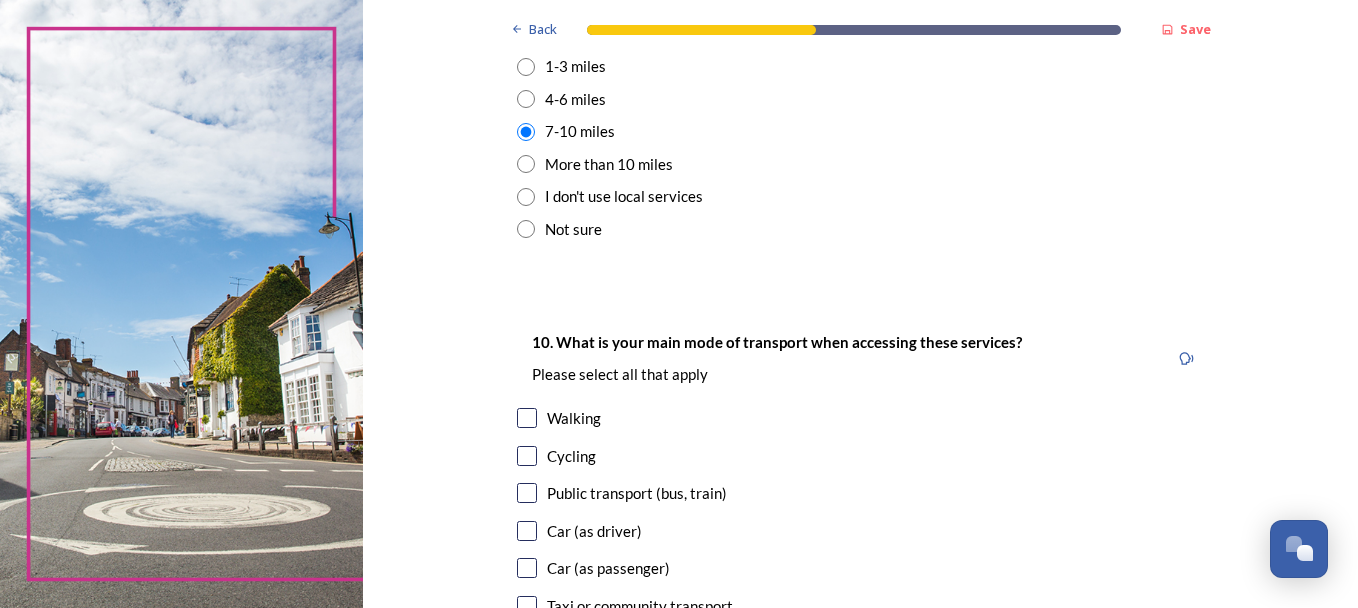 scroll, scrollTop: 1867, scrollLeft: 0, axis: vertical 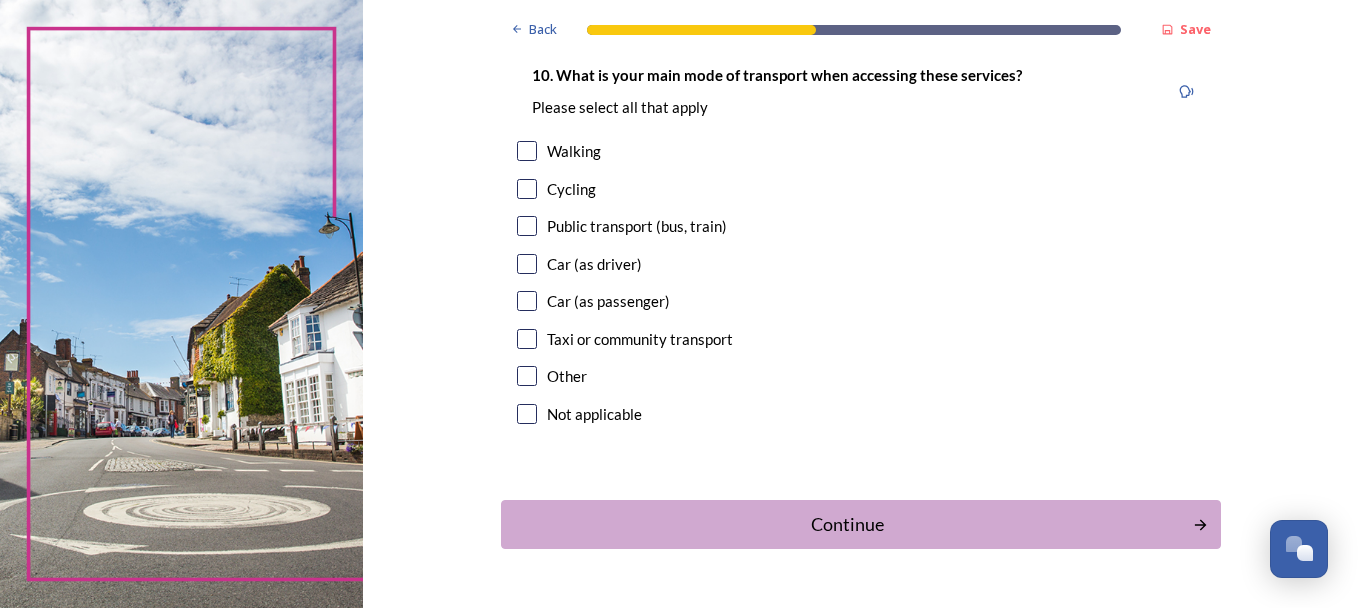click at bounding box center [527, 376] 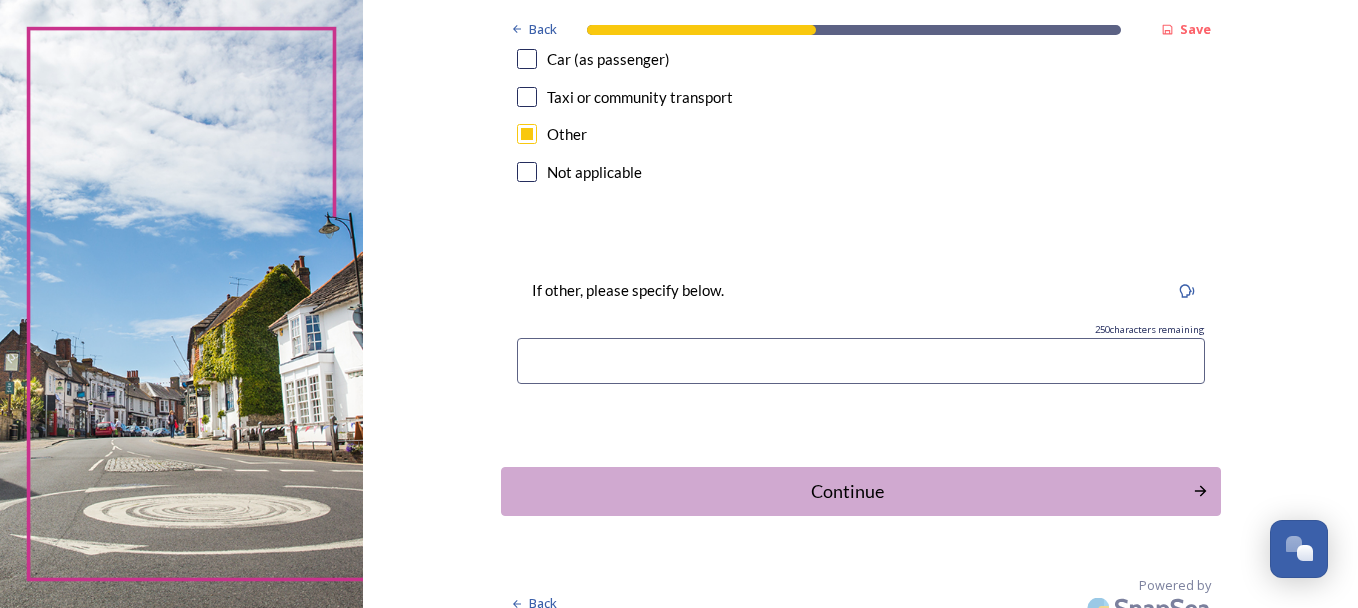 scroll, scrollTop: 2133, scrollLeft: 0, axis: vertical 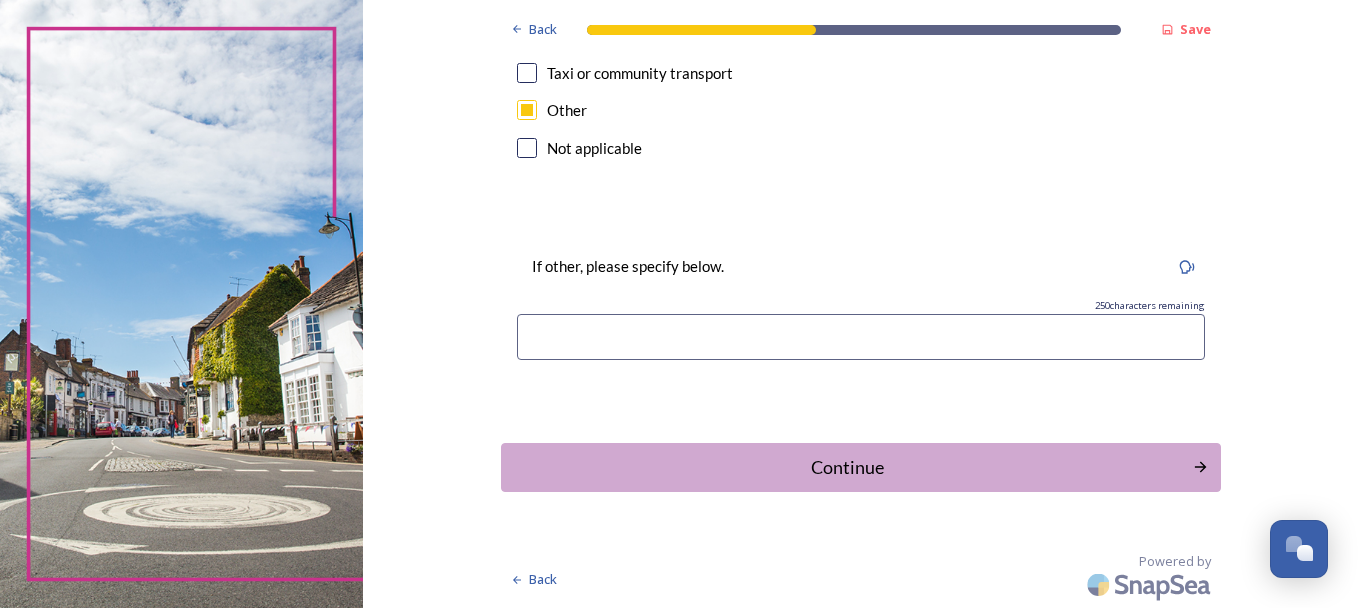 click at bounding box center (861, 337) 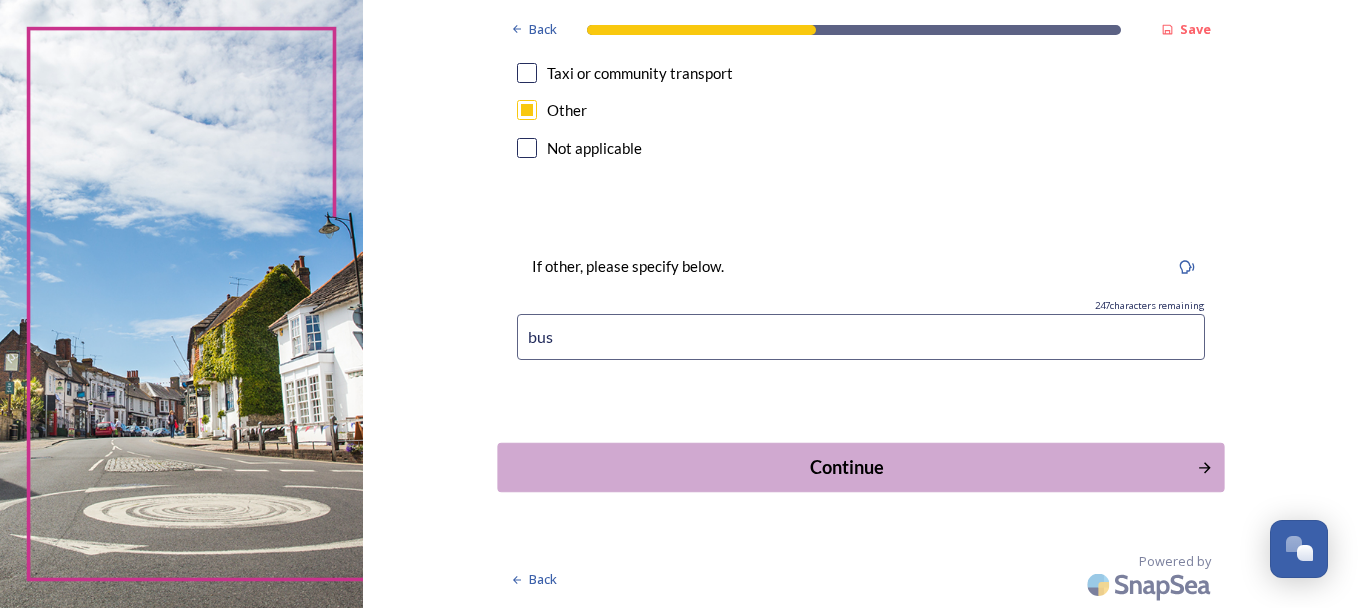 type on "bus" 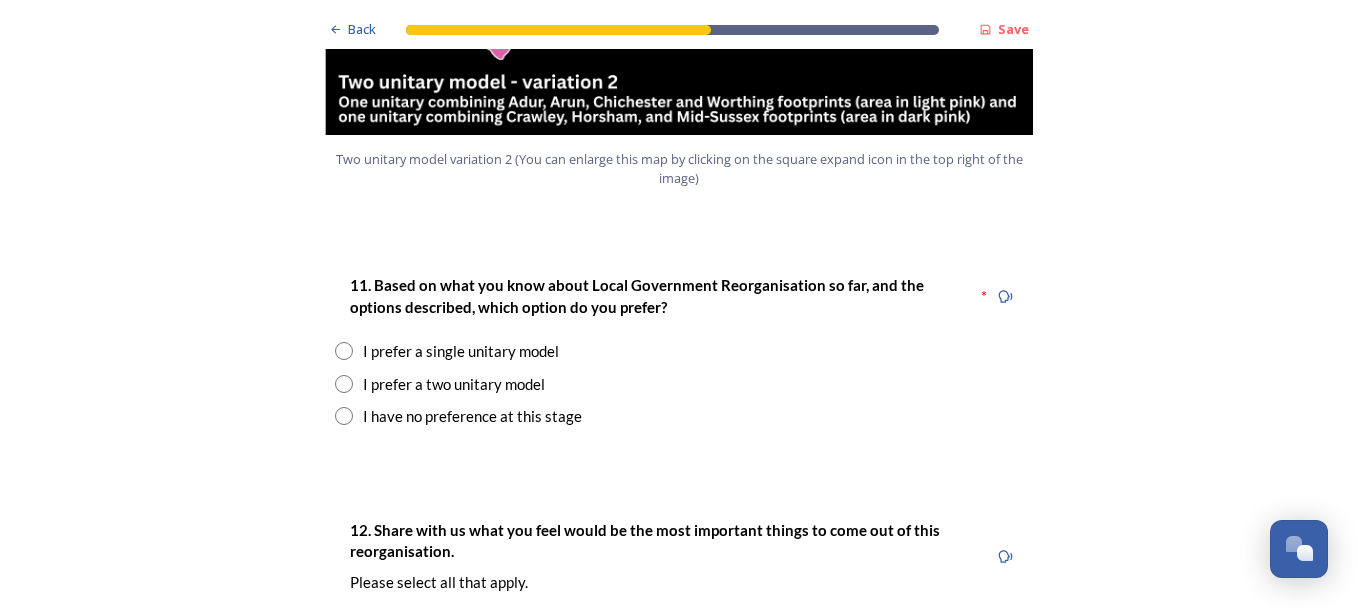 scroll, scrollTop: 2667, scrollLeft: 0, axis: vertical 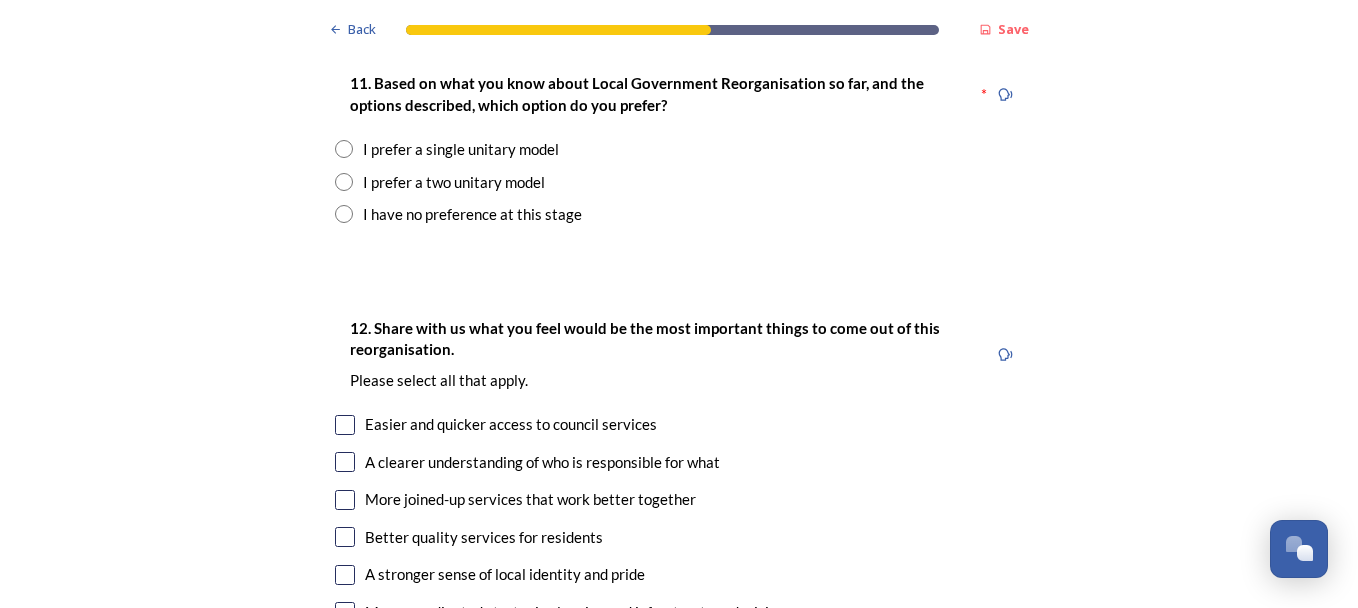 click at bounding box center (344, 182) 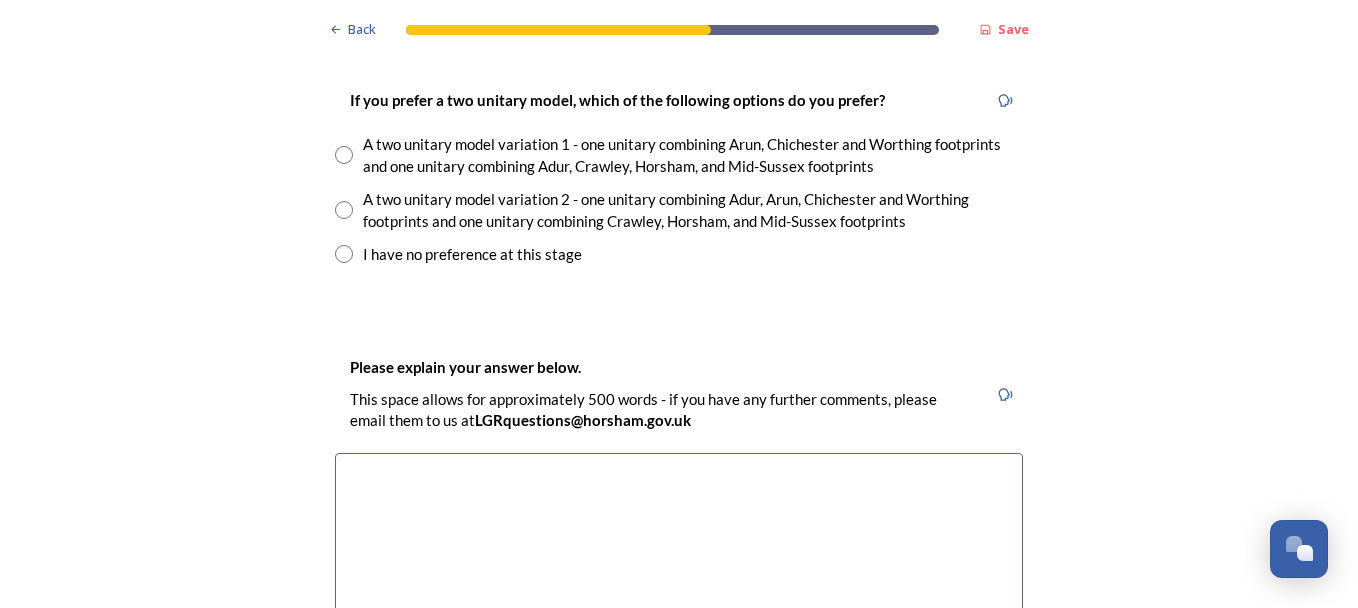 scroll, scrollTop: 2933, scrollLeft: 0, axis: vertical 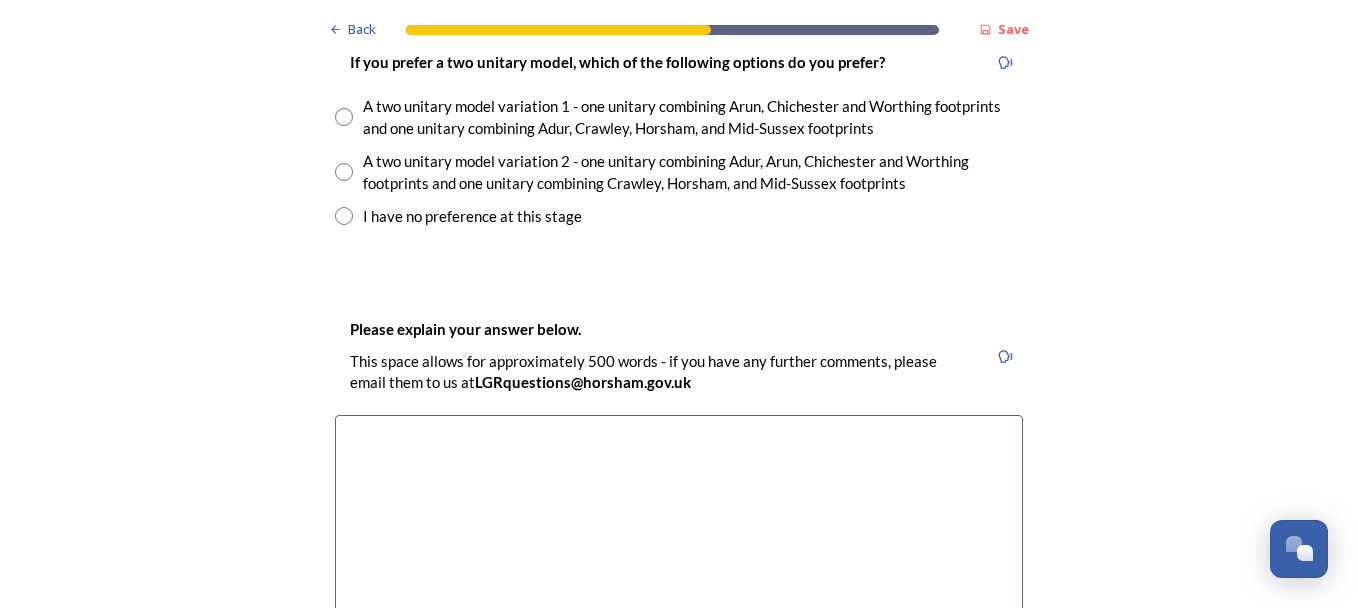 click at bounding box center (344, 117) 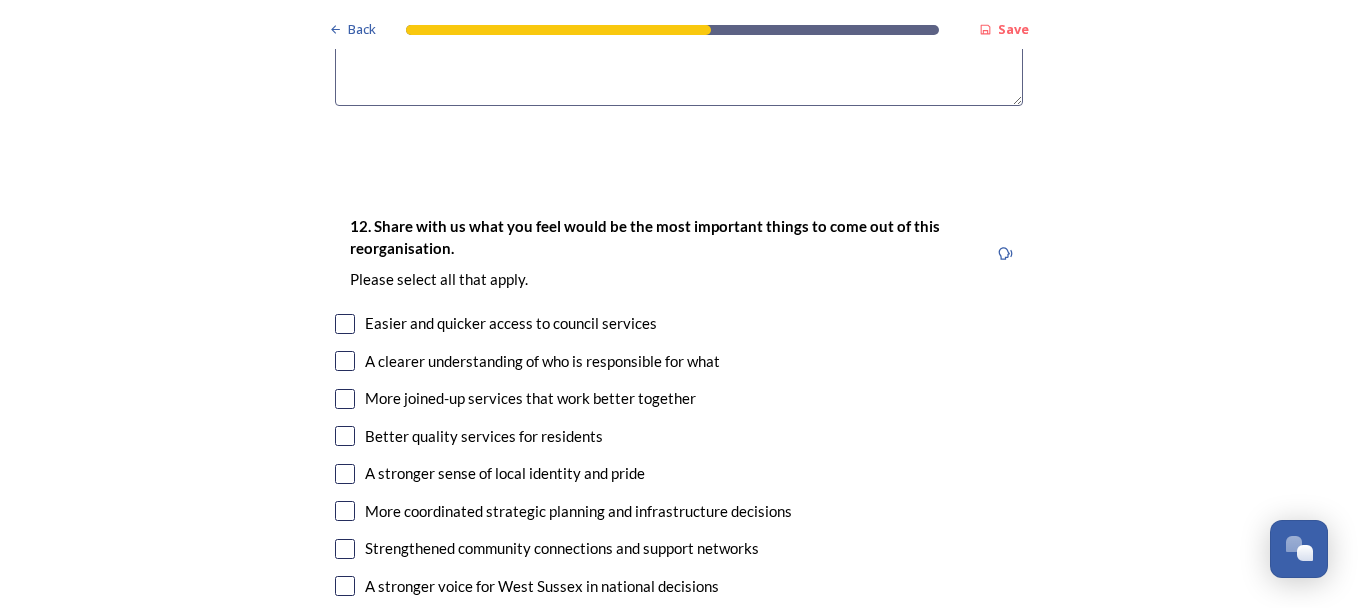 scroll, scrollTop: 3200, scrollLeft: 0, axis: vertical 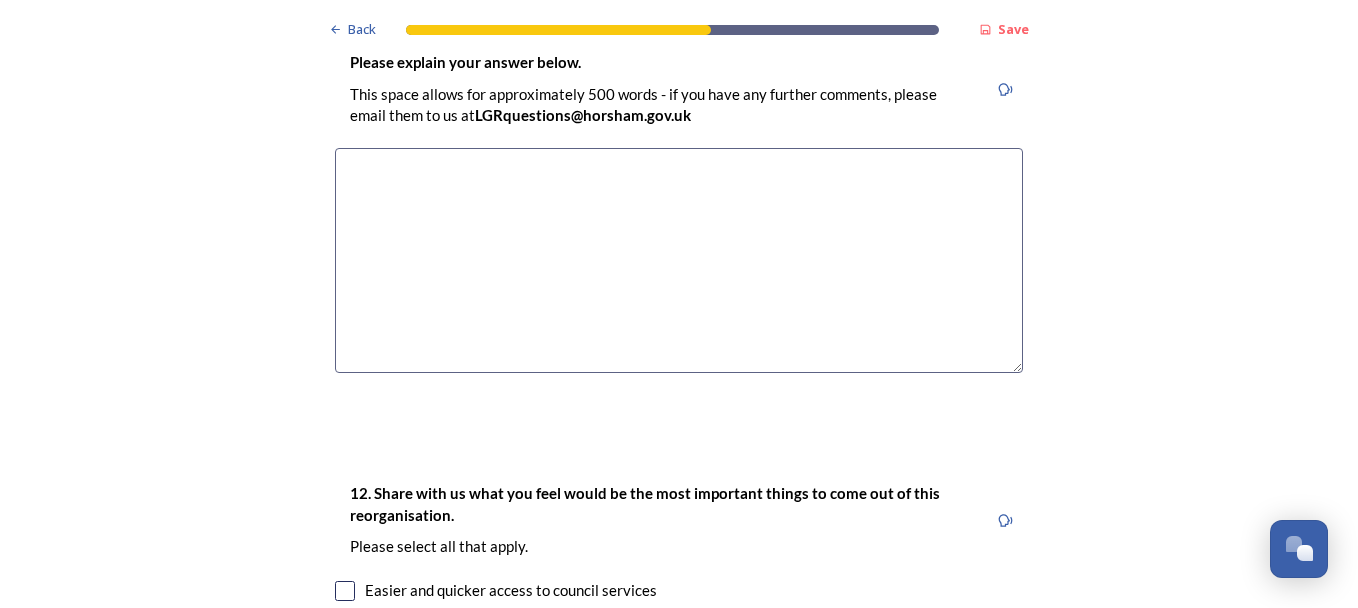 click at bounding box center [679, 260] 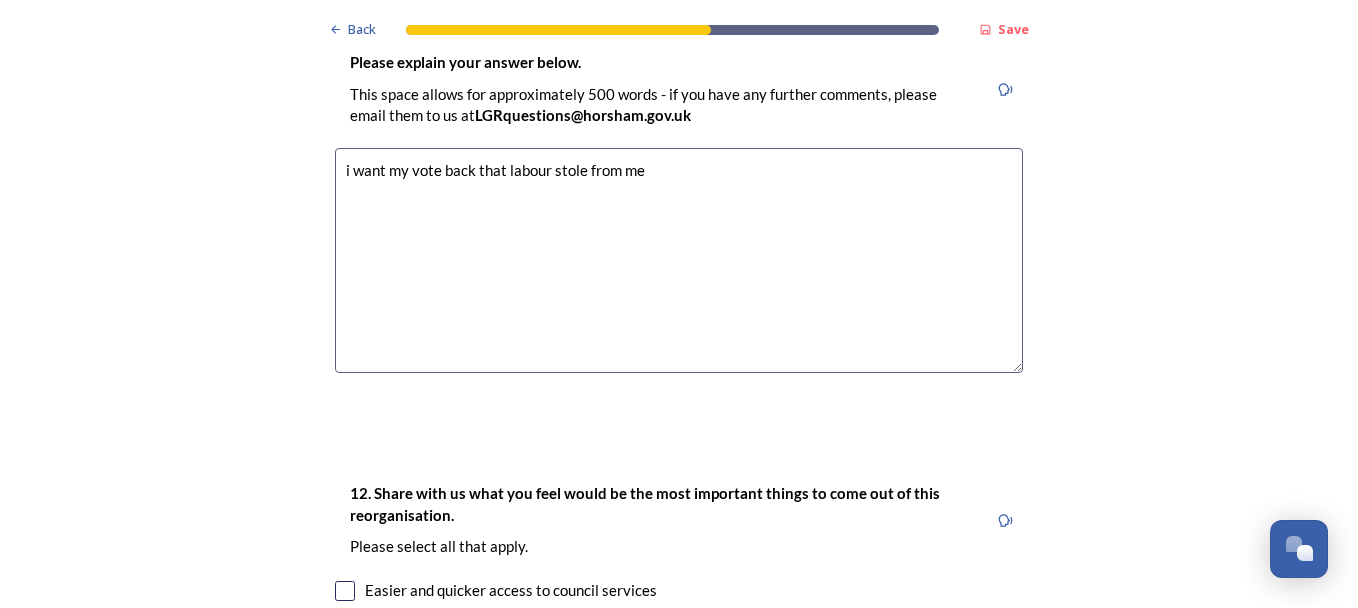 scroll, scrollTop: 3467, scrollLeft: 0, axis: vertical 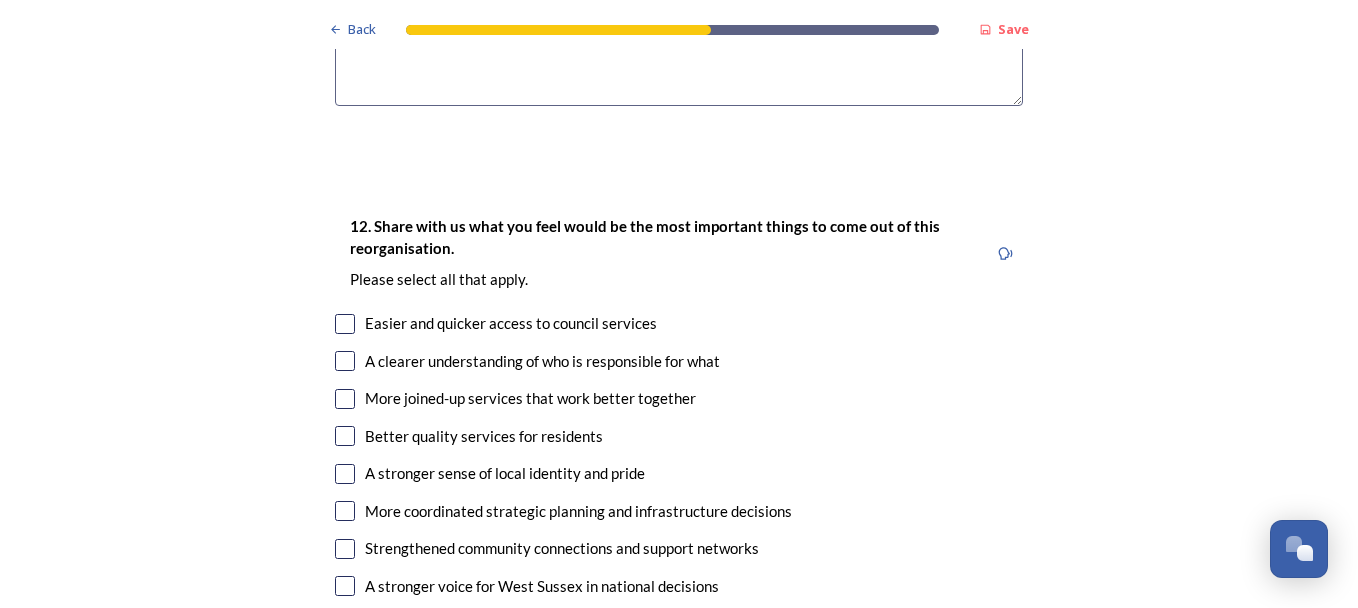 type on "i want my vote back that labour stole from me" 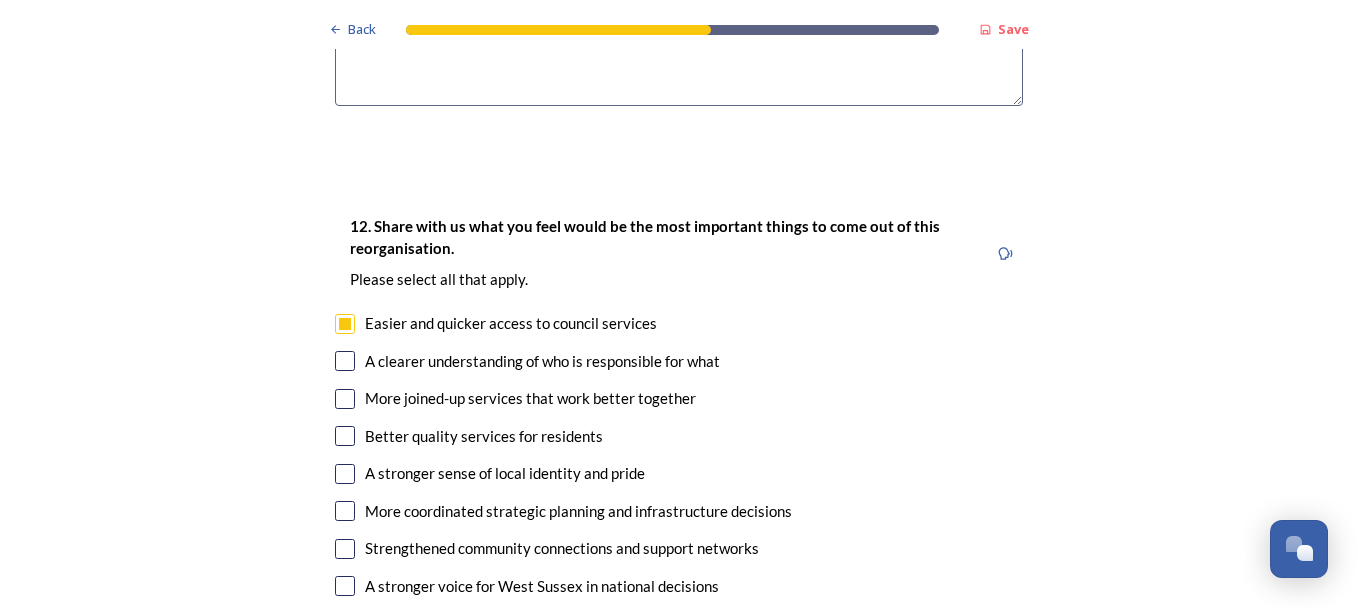 scroll, scrollTop: 3733, scrollLeft: 0, axis: vertical 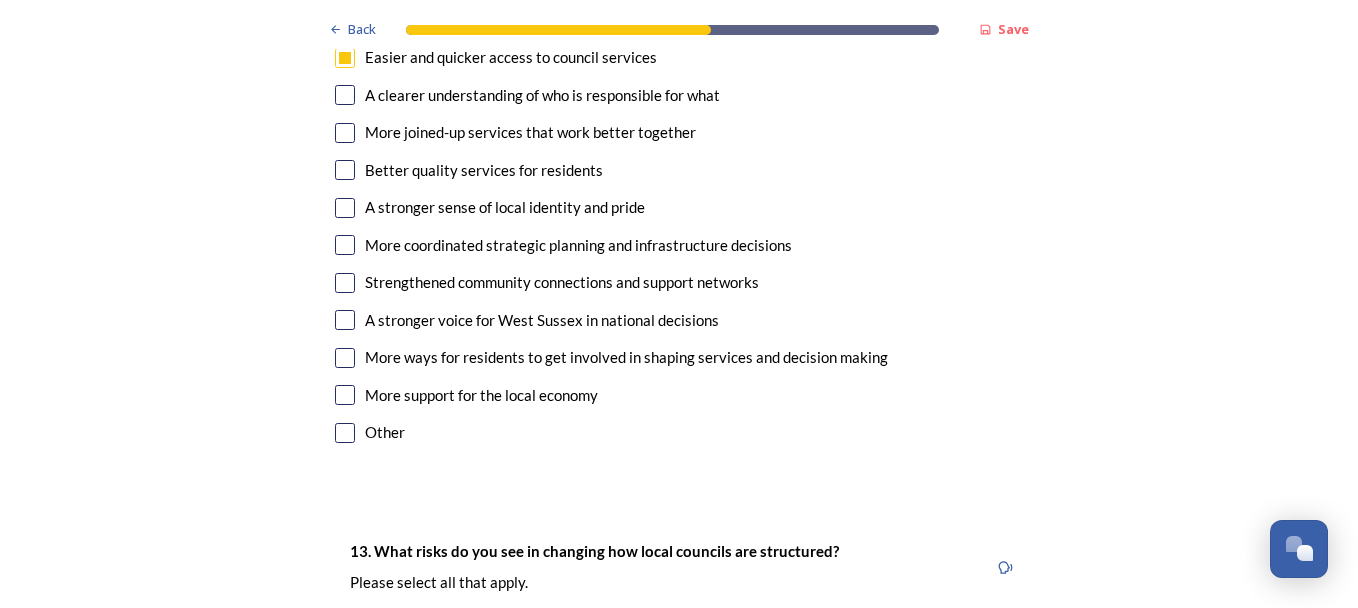 click at bounding box center [345, 95] 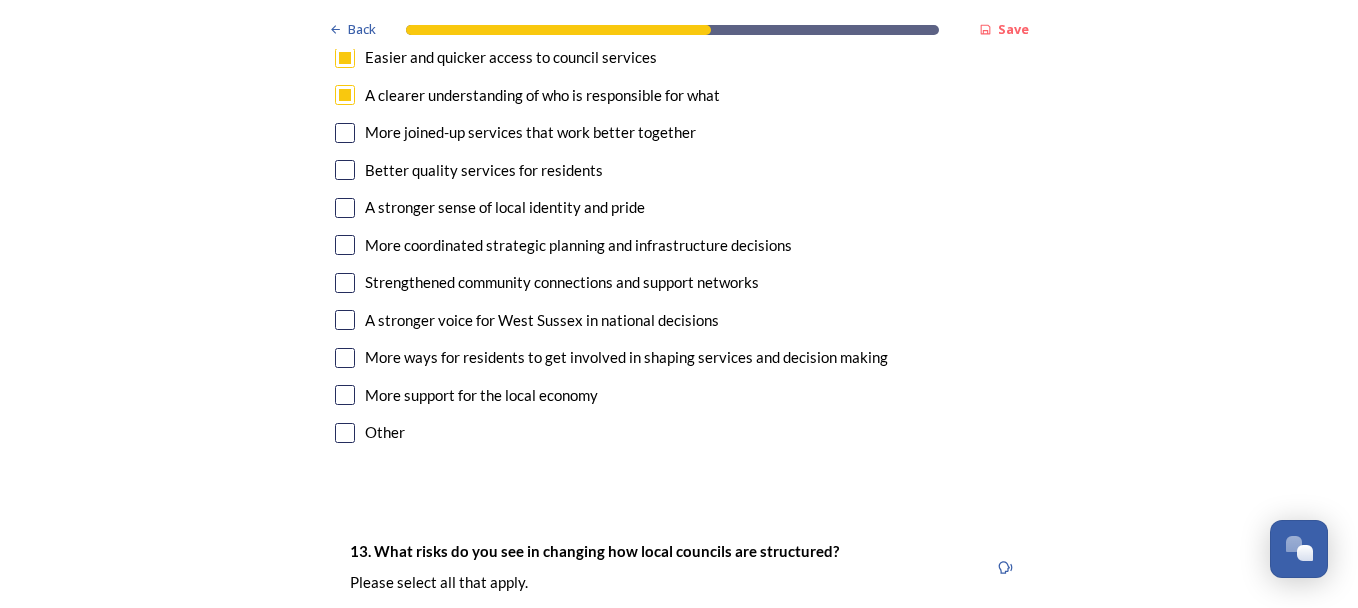 click at bounding box center [345, 170] 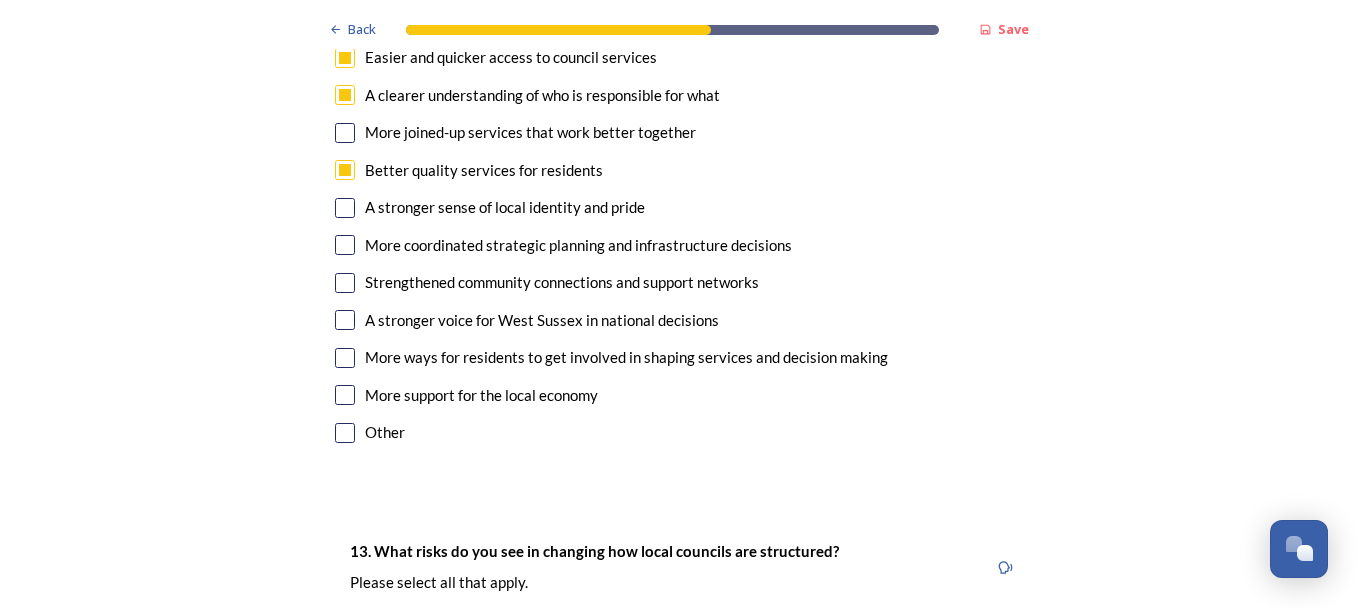 click at bounding box center [345, 208] 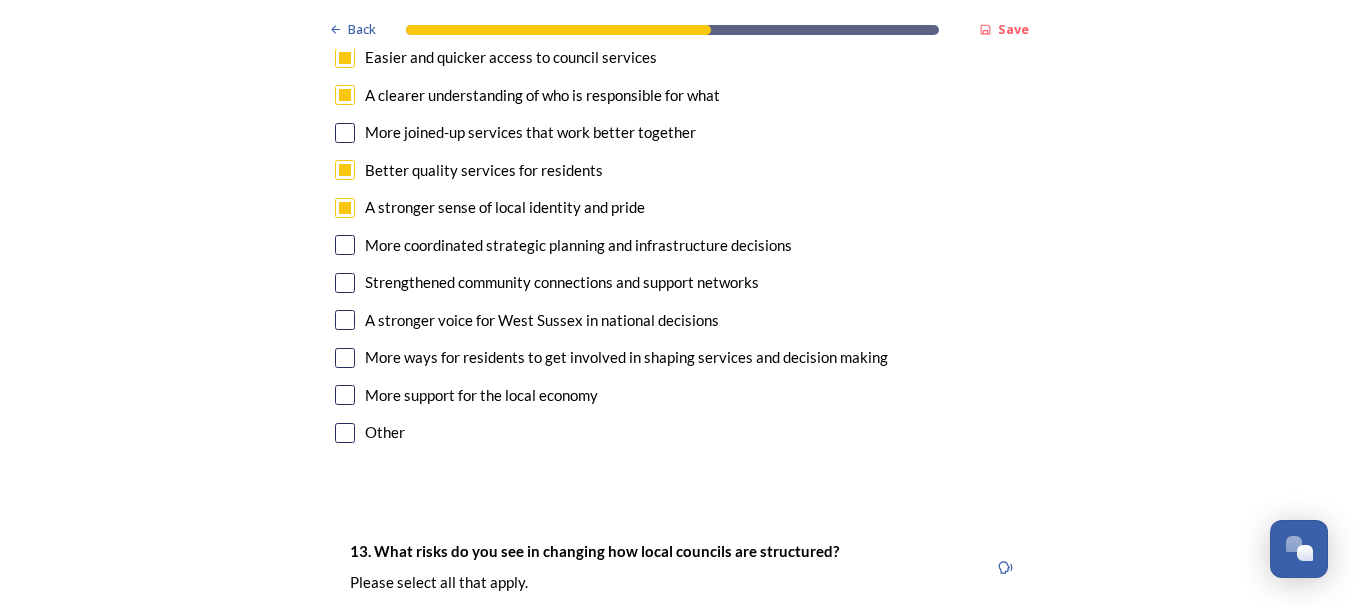 click at bounding box center [345, 245] 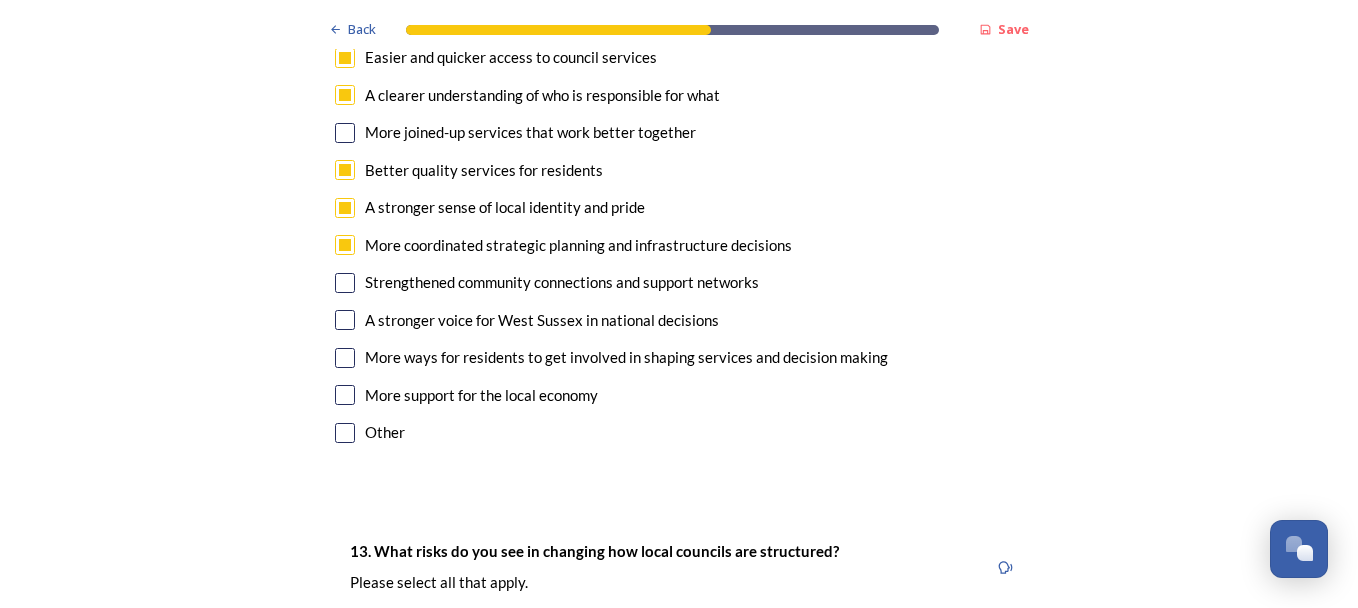 click at bounding box center [345, 320] 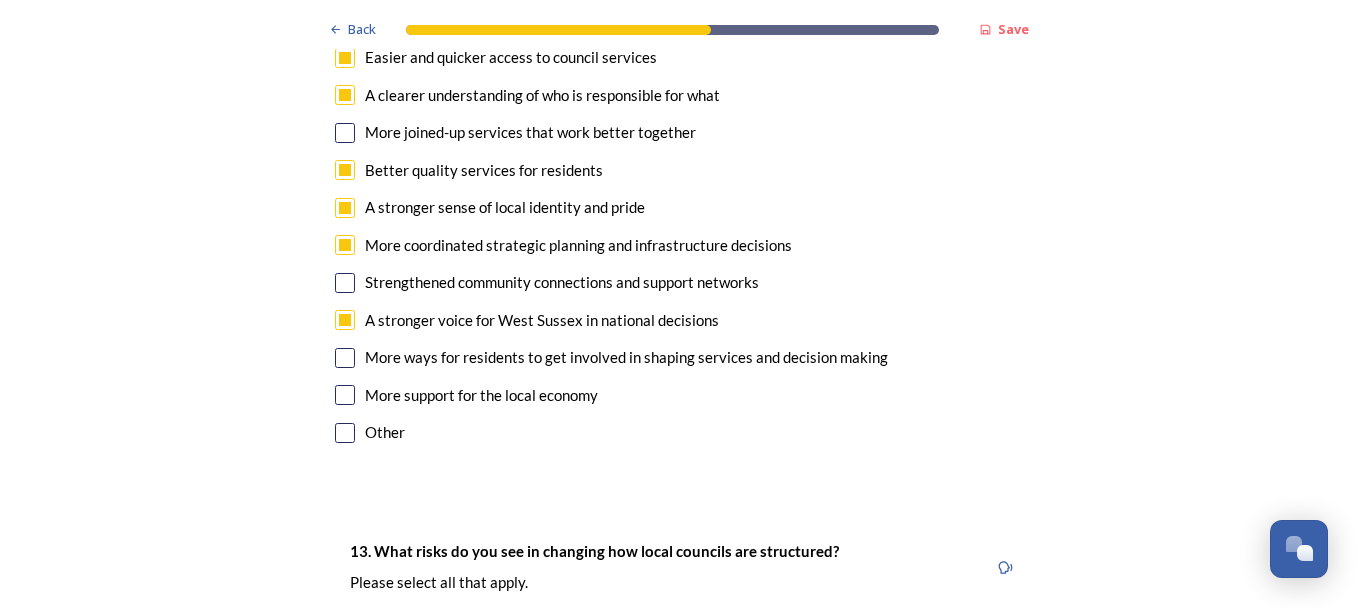 scroll, scrollTop: 4000, scrollLeft: 0, axis: vertical 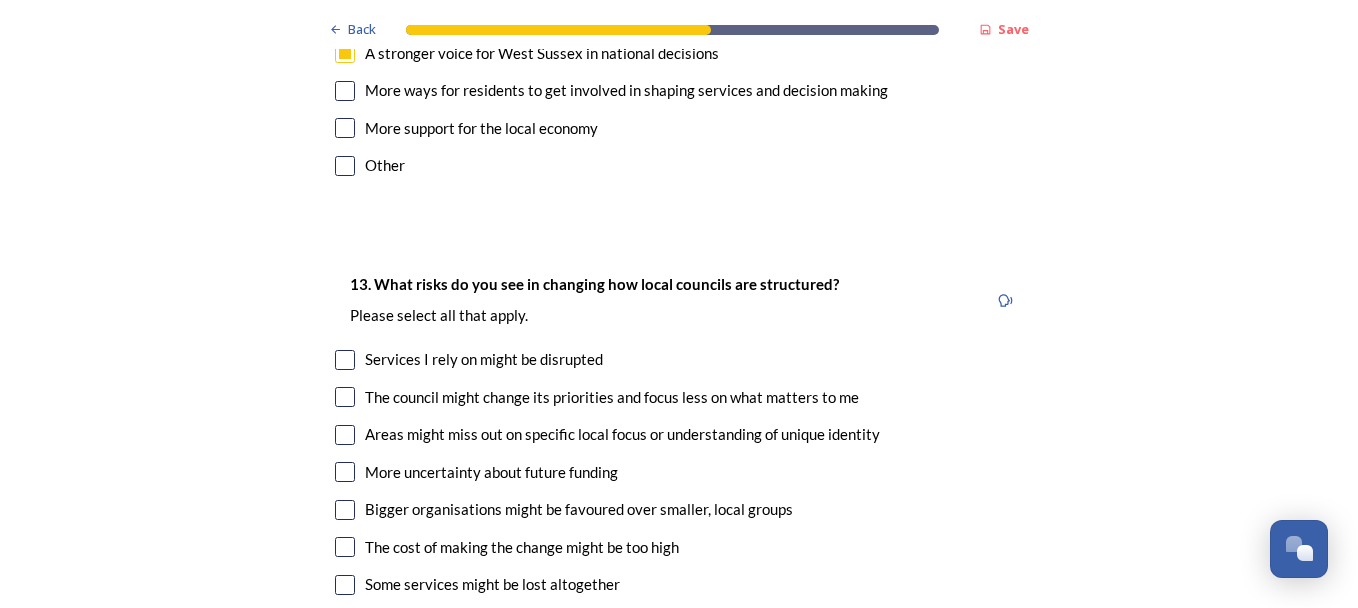 click at bounding box center (345, 128) 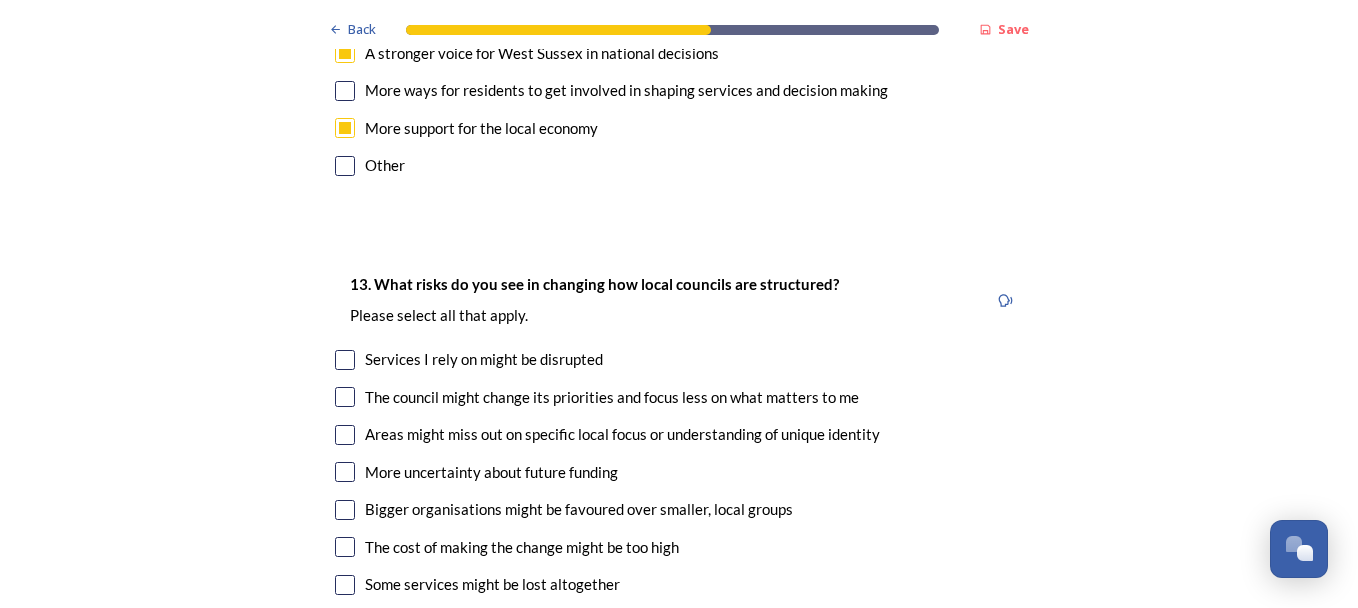 scroll, scrollTop: 4267, scrollLeft: 0, axis: vertical 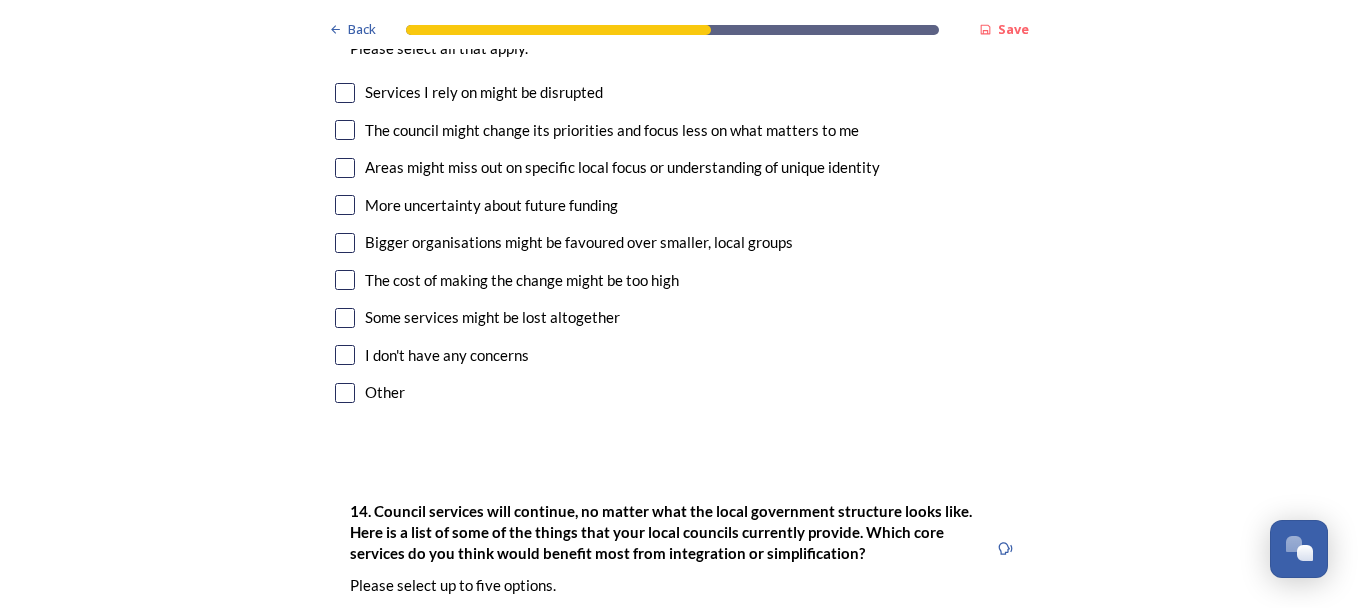 click at bounding box center [345, 93] 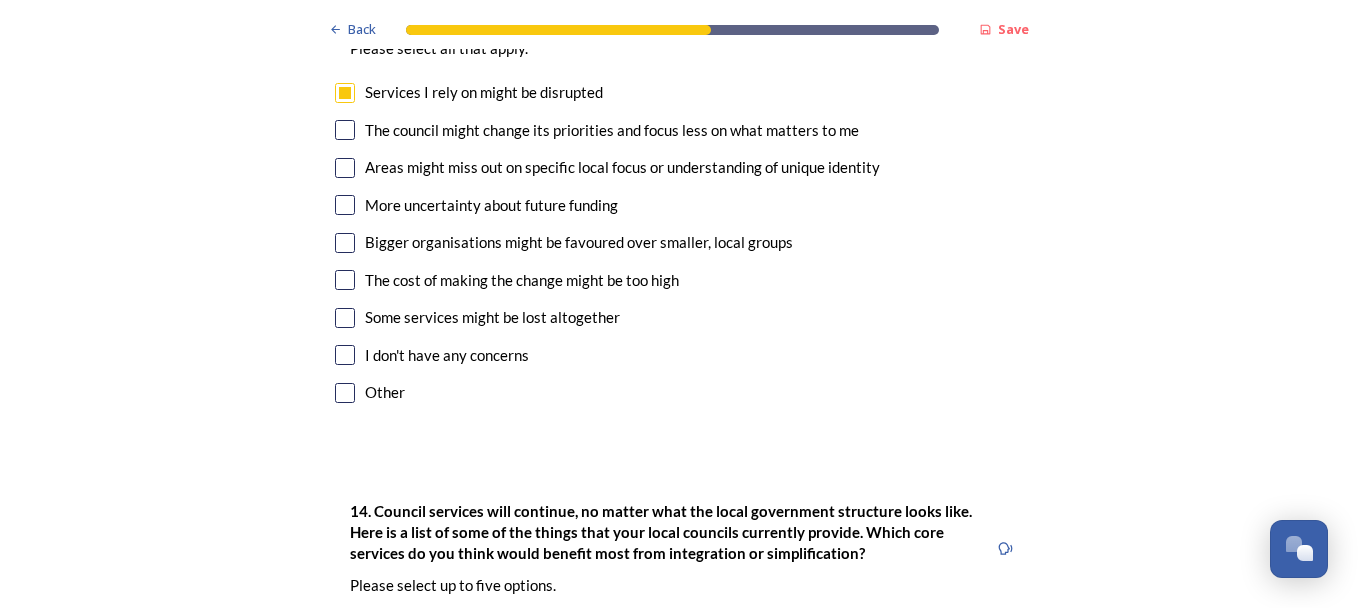 click at bounding box center (345, 130) 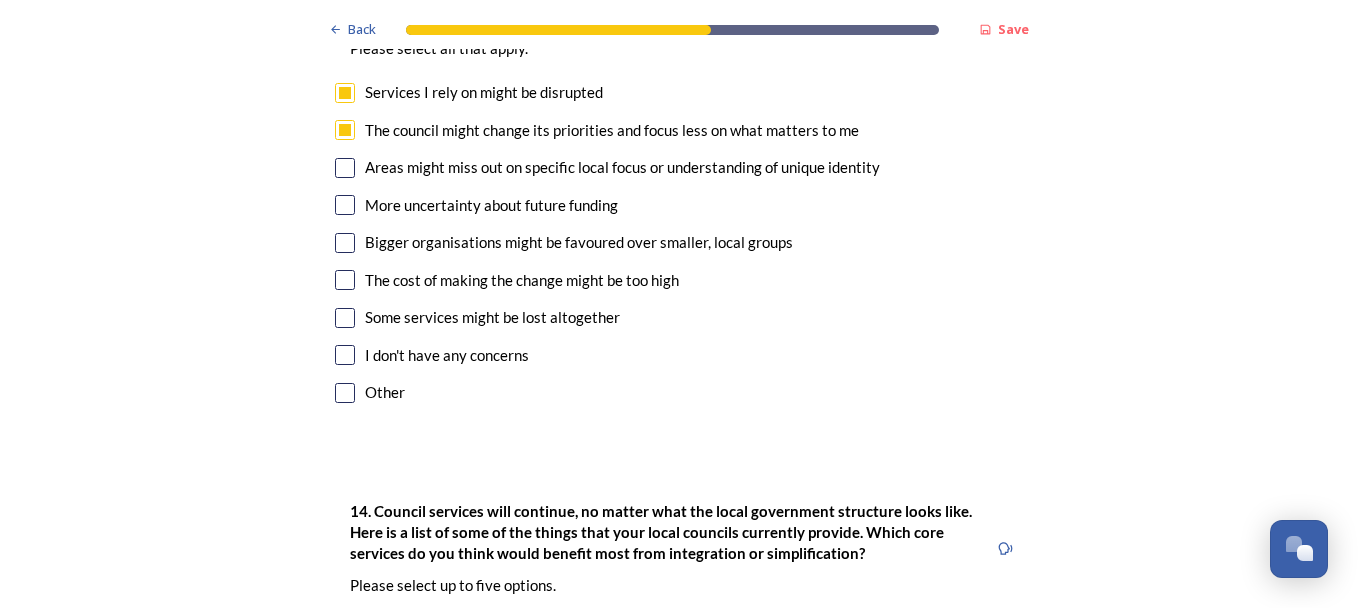 click at bounding box center (345, 168) 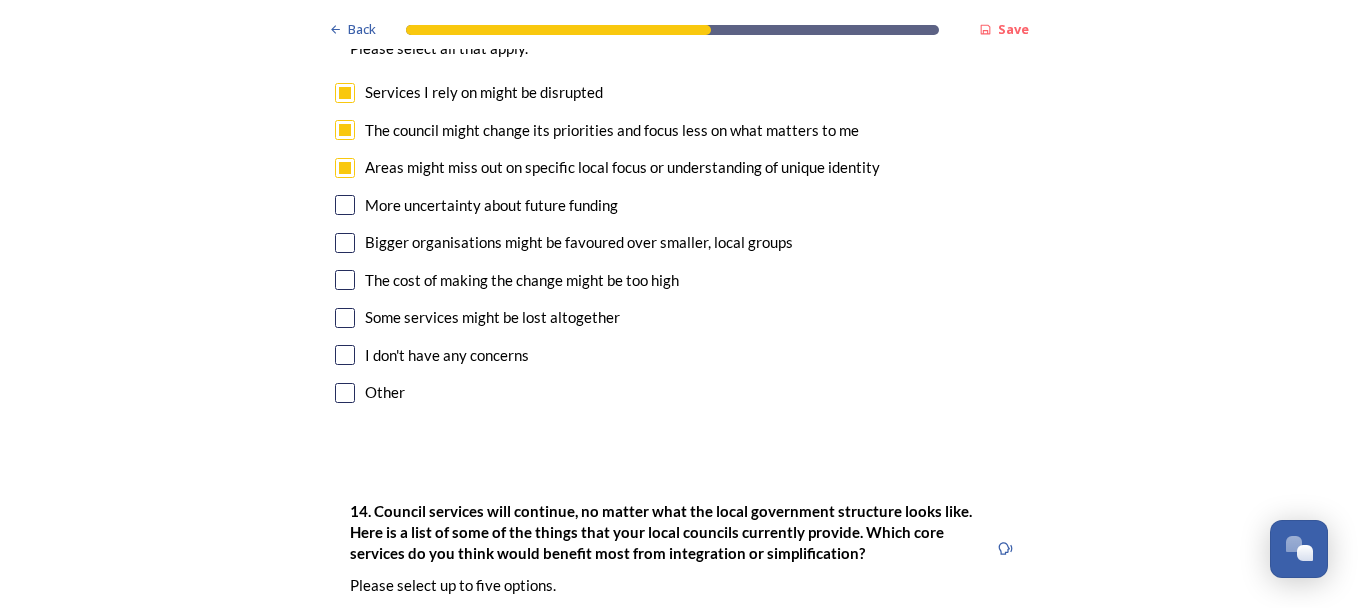 click at bounding box center (345, 205) 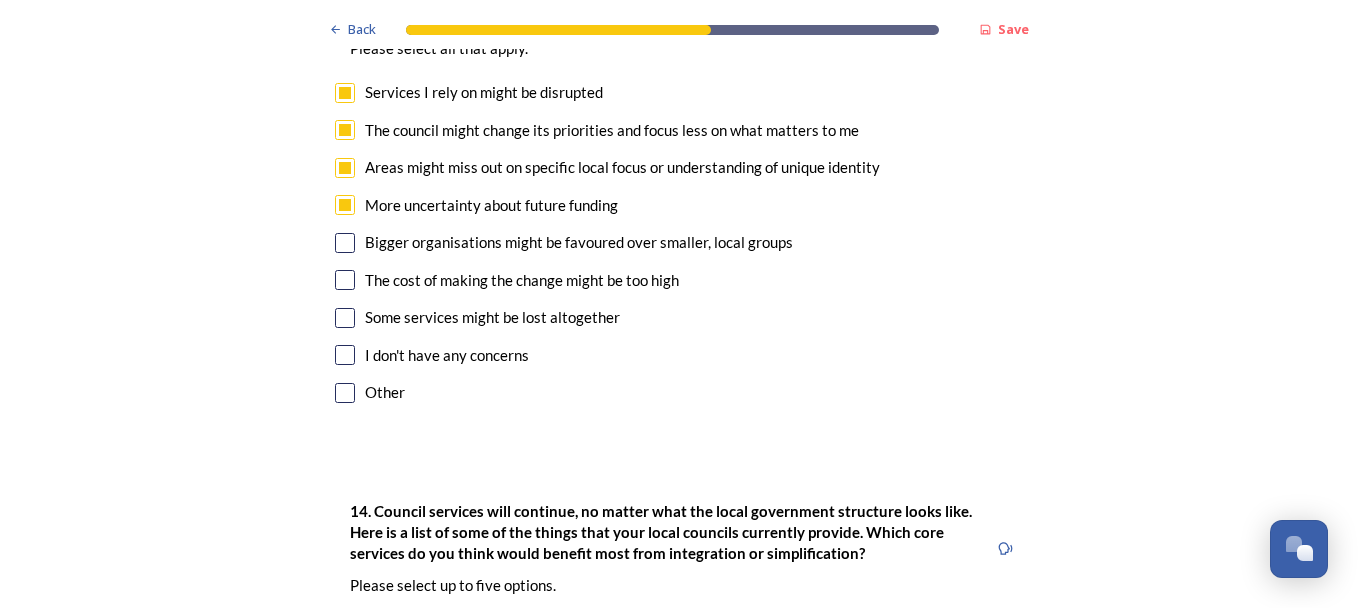click at bounding box center [345, 243] 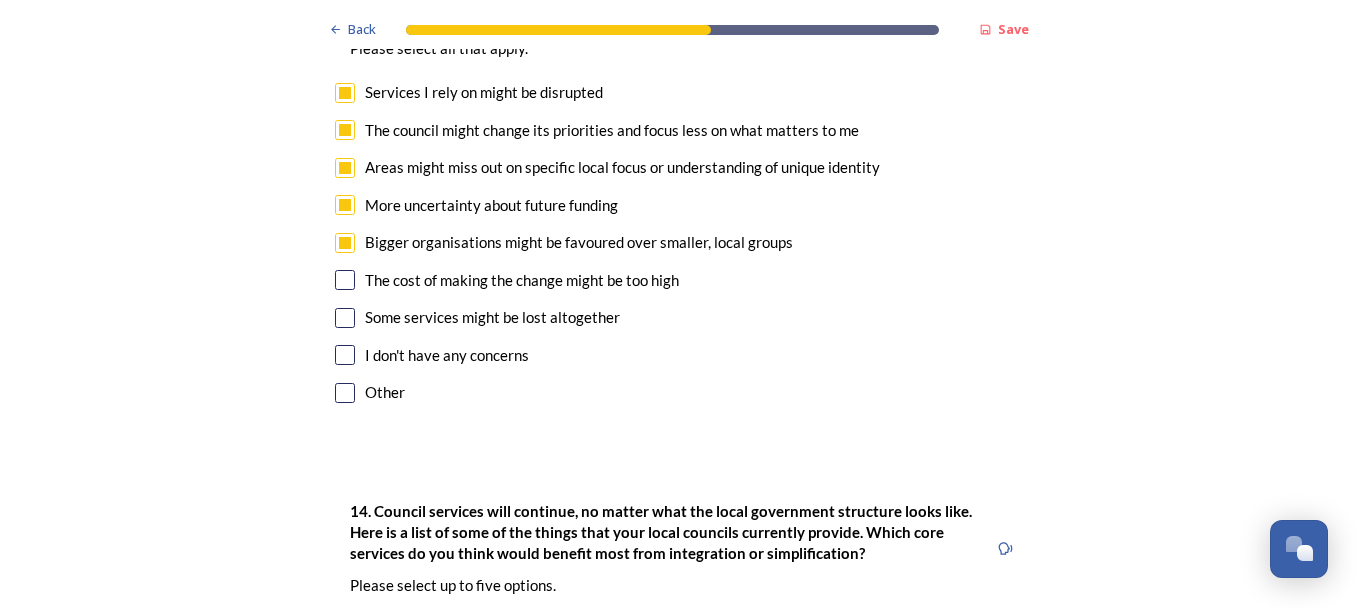 click at bounding box center (345, 280) 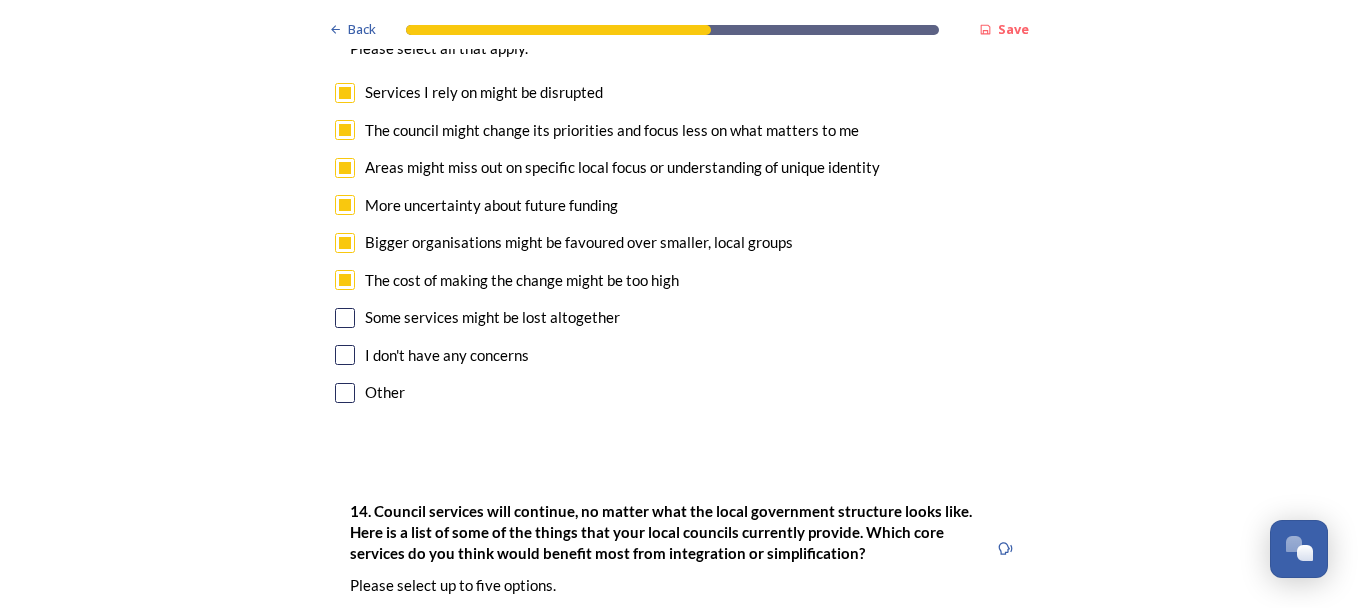 click at bounding box center (345, 318) 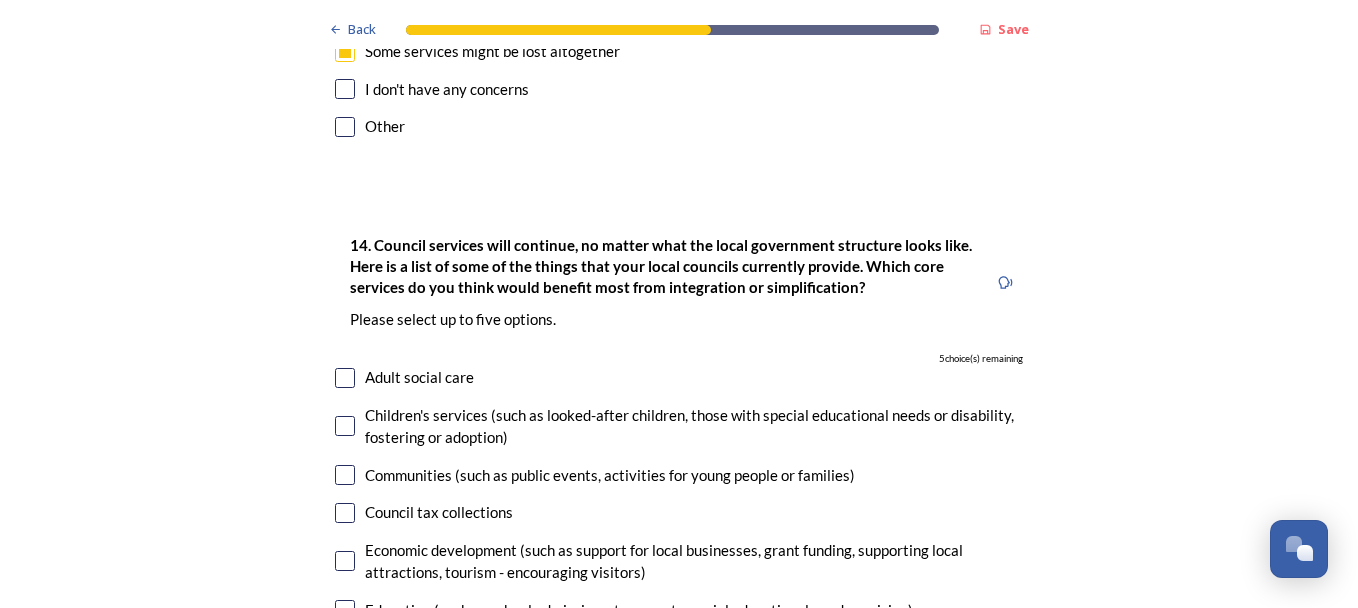 scroll, scrollTop: 4800, scrollLeft: 0, axis: vertical 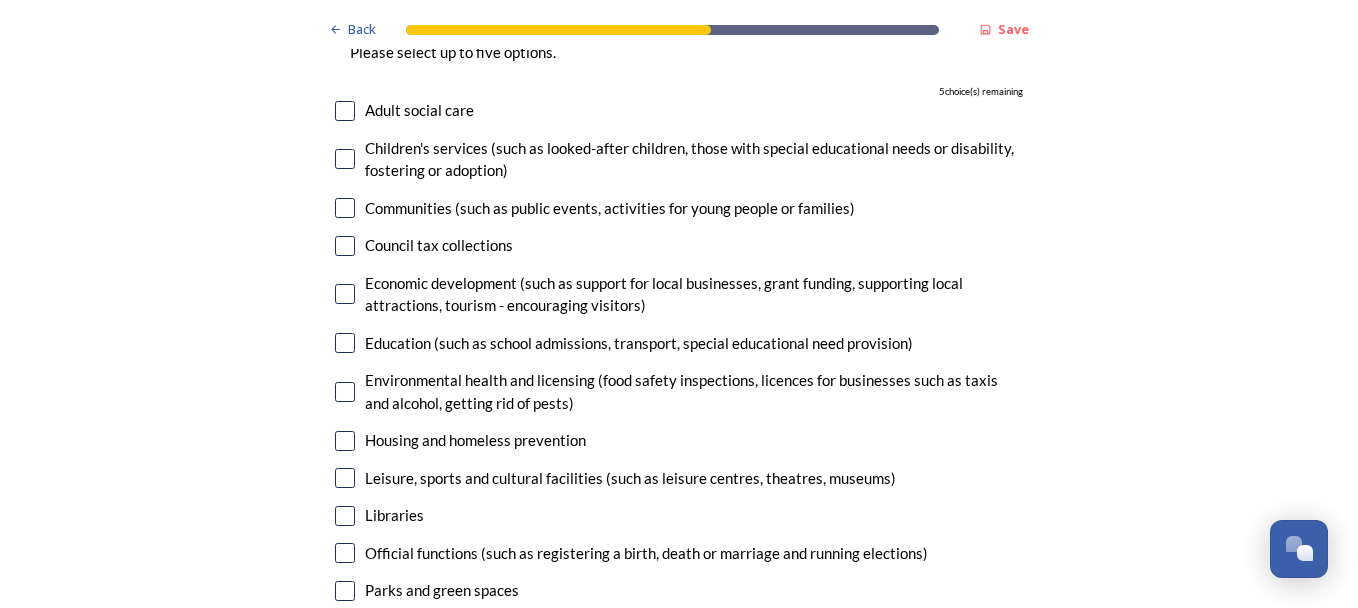 click at bounding box center (345, 159) 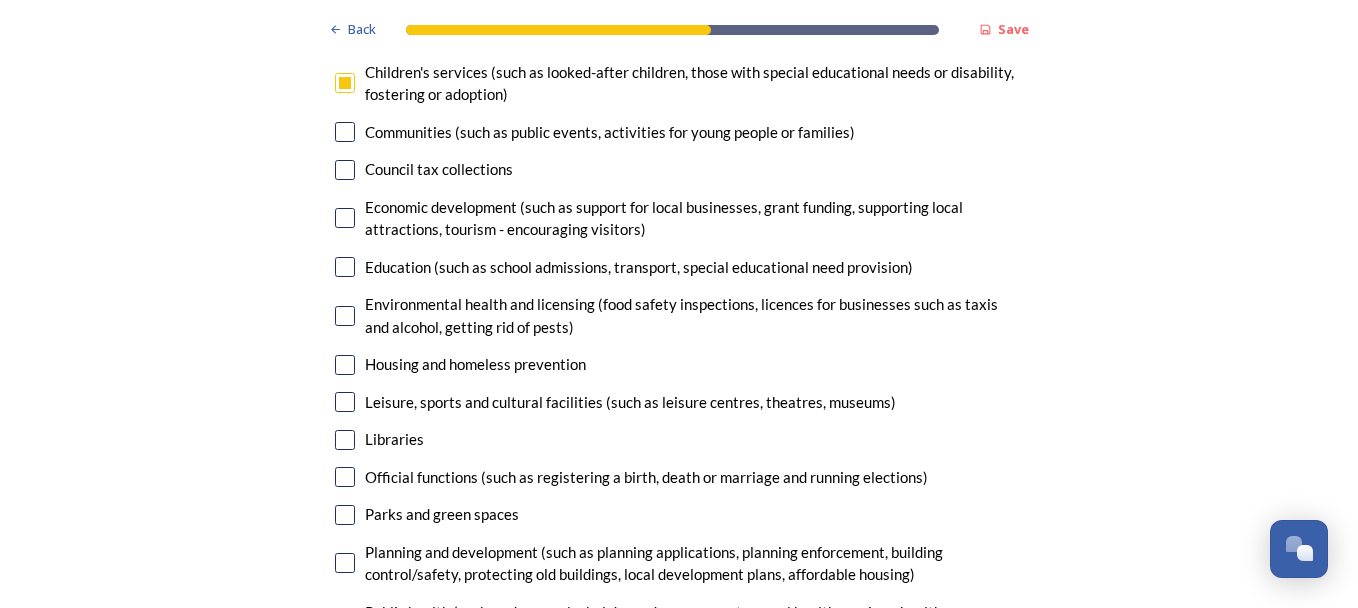 scroll, scrollTop: 4800, scrollLeft: 0, axis: vertical 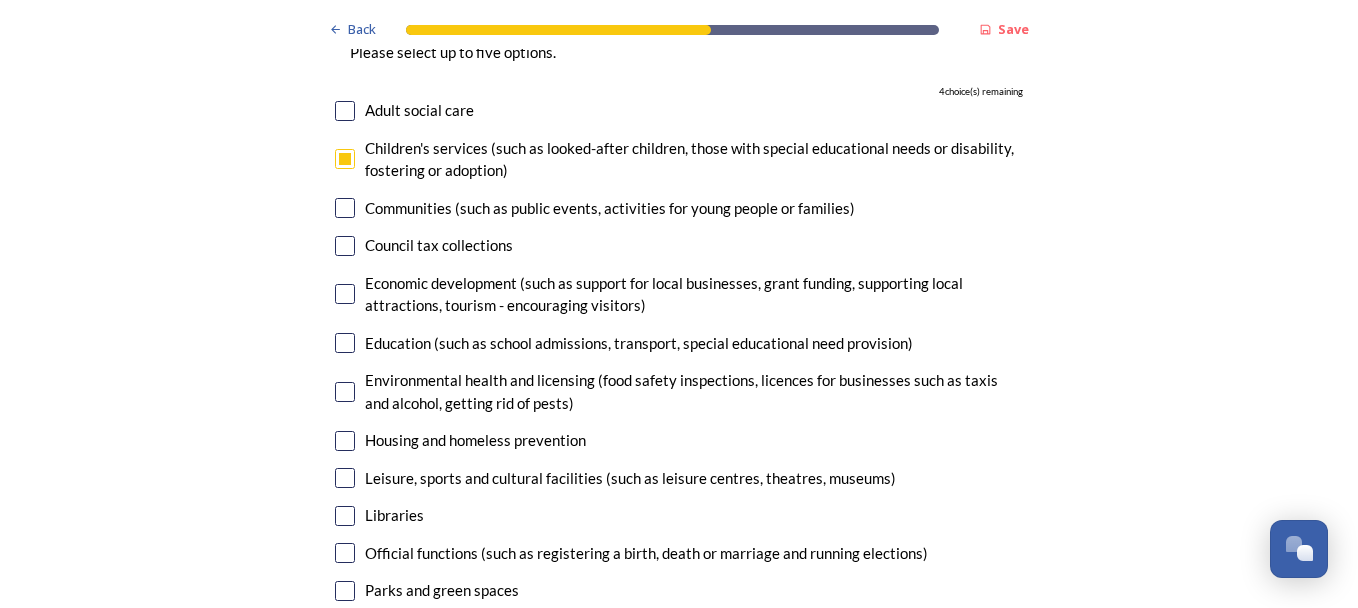 click at bounding box center [345, 343] 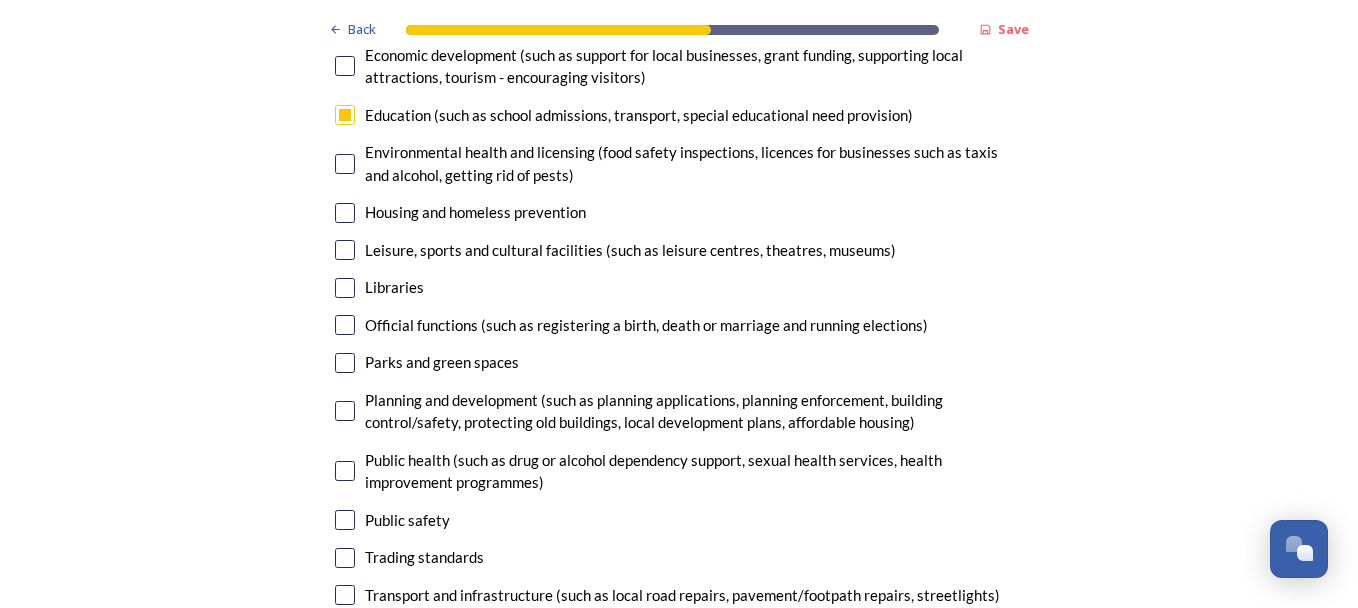 scroll, scrollTop: 5067, scrollLeft: 0, axis: vertical 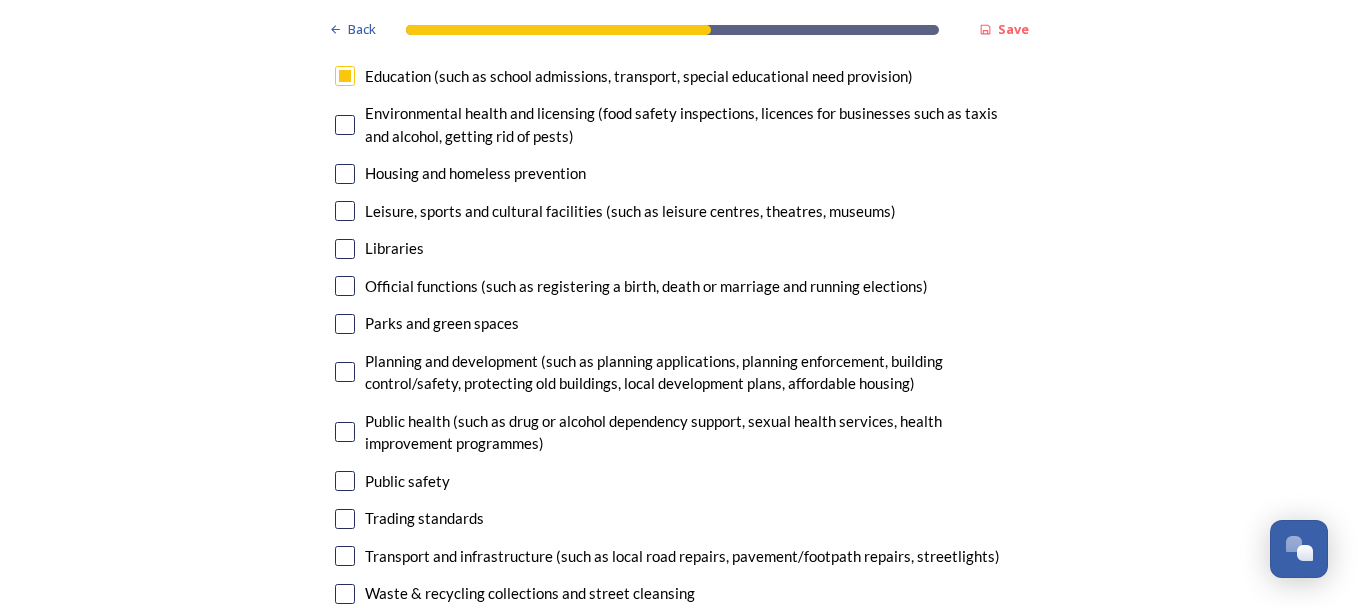 click at bounding box center [345, 174] 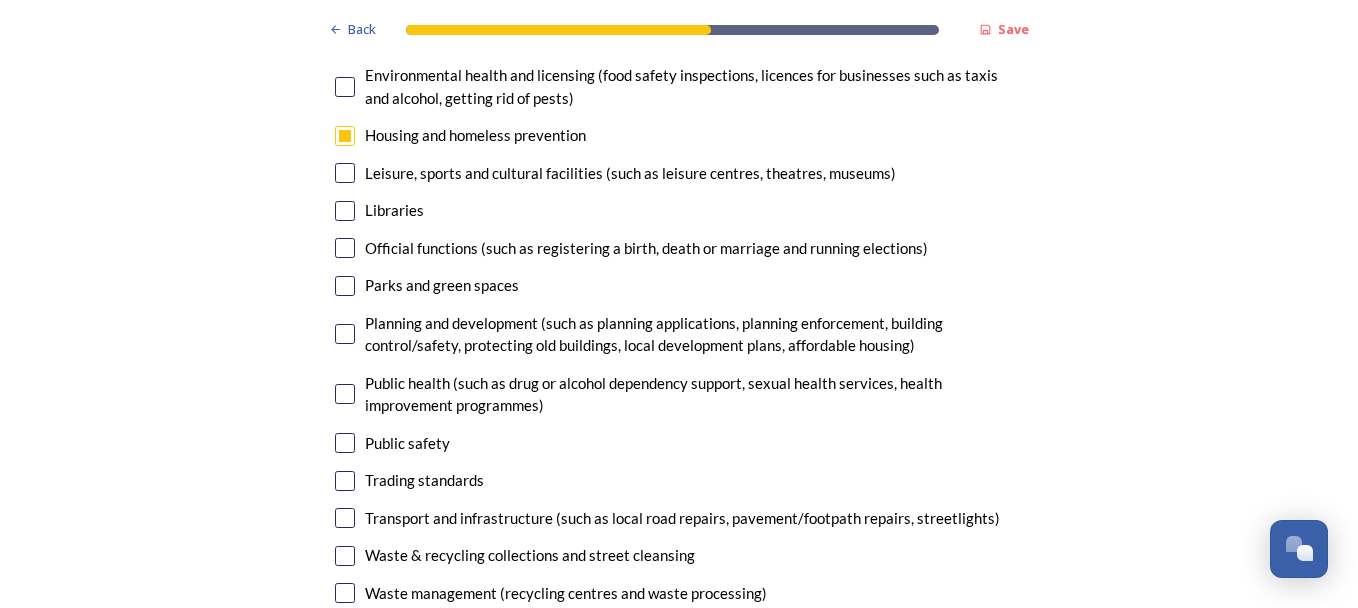 scroll, scrollTop: 5067, scrollLeft: 0, axis: vertical 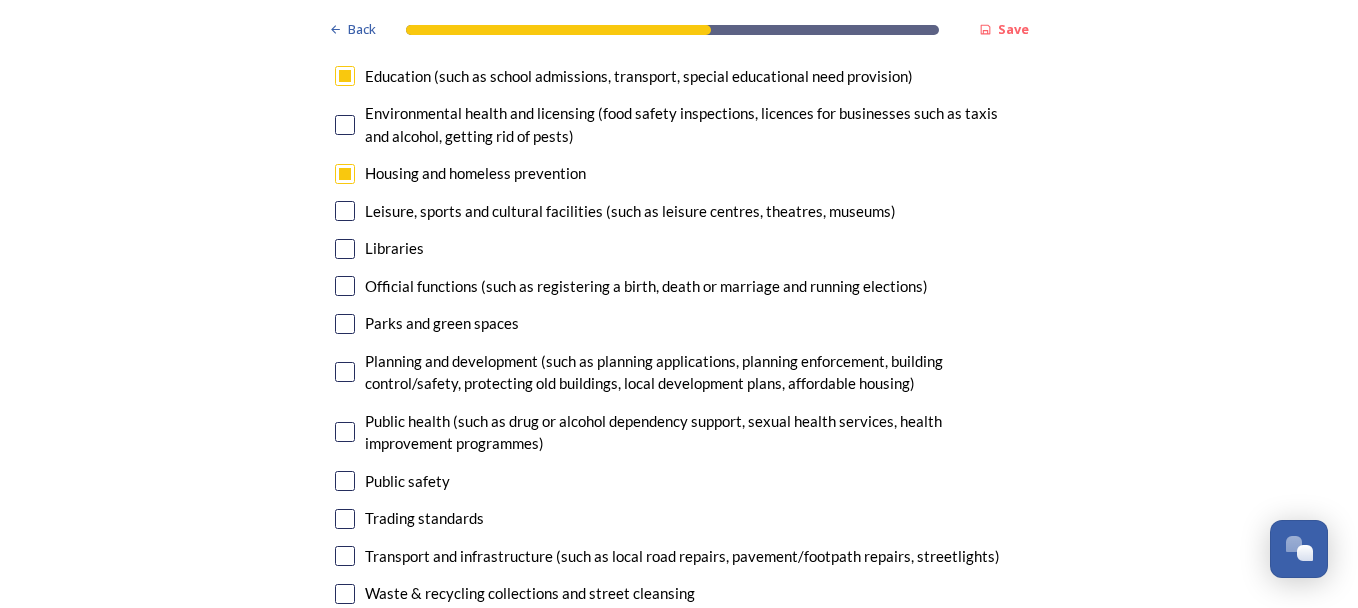 click on "14. Council services will continue, no matter what the local government structure looks like. Here is a list of some of the things that your local councils currently provide. ﻿Which core services do you think would benefit most from integration or simplification?  Please select up to five options. 2  choice(s) remaining Adult social care   Children's services (such as looked-after children, those with special educational needs or disability, fostering or adoption) Communities (such as public events, activities for young people or families)   Council tax collections Economic development (such as support for local businesses, grant funding, supporting local attractions, tourism - encouraging visitors)  Education (such as school admissions, transport, special educational need provision)  Environmental health and licensing (food safety inspections, licences for businesses such as taxis and alcohol, getting rid of pests) Housing and homeless prevention Libraries Parks and green spaces Public safety" at bounding box center [679, 173] 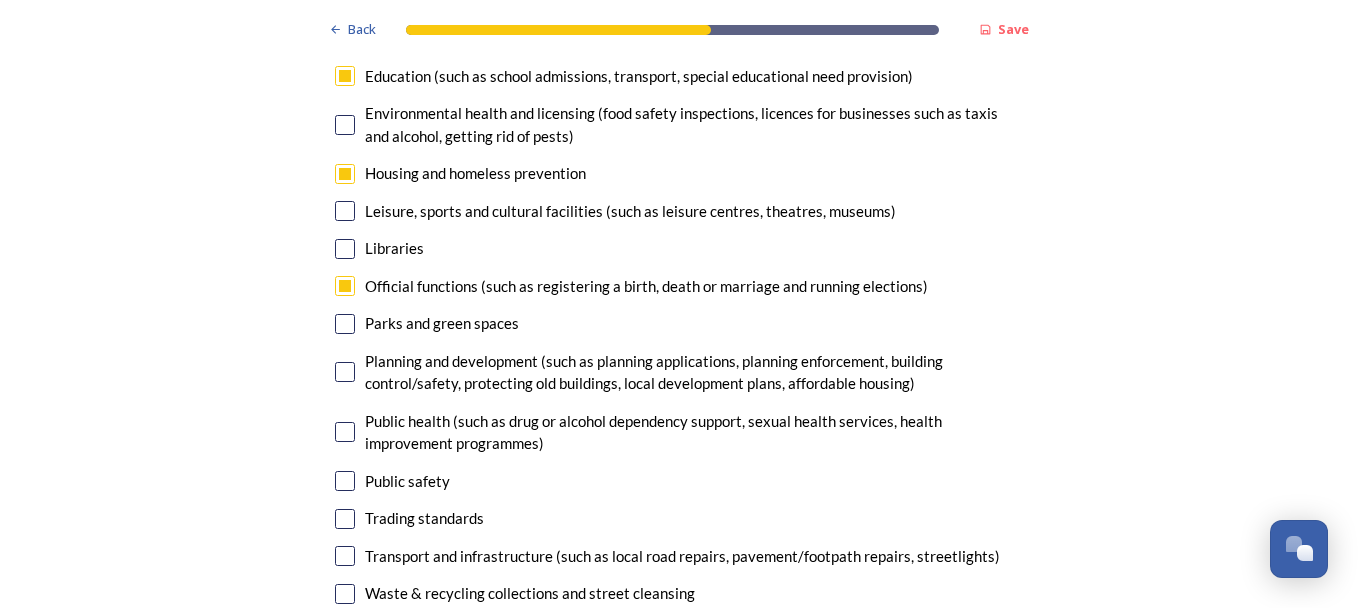 click at bounding box center [345, 324] 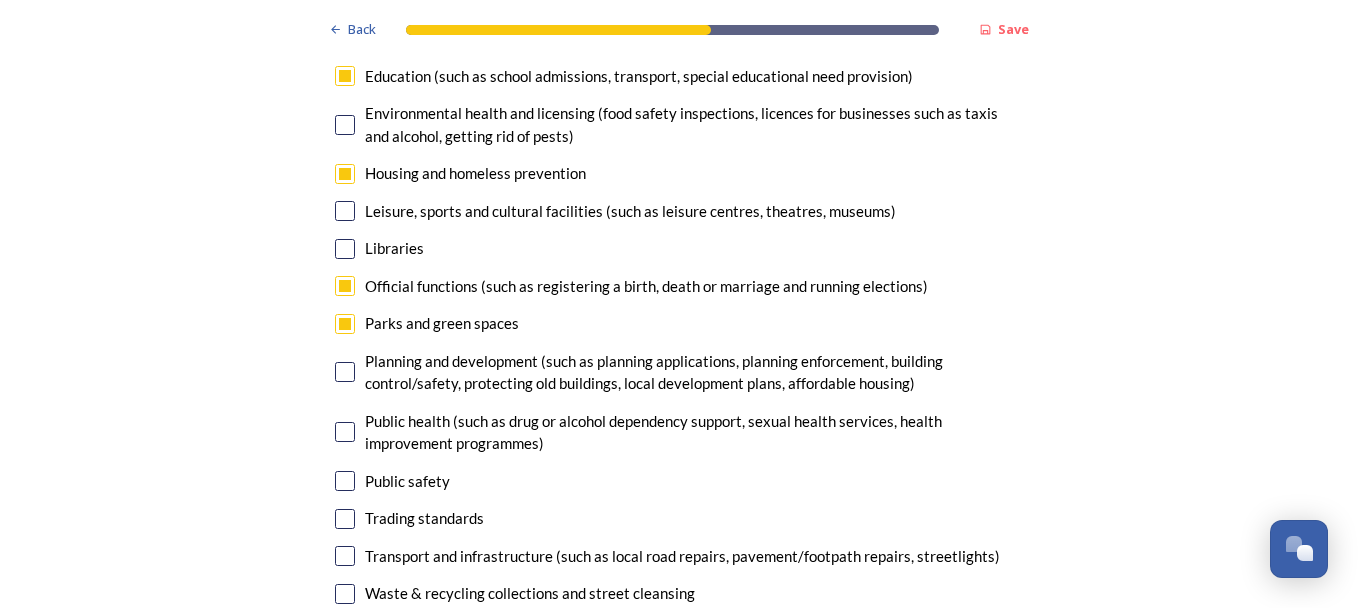 scroll, scrollTop: 5333, scrollLeft: 0, axis: vertical 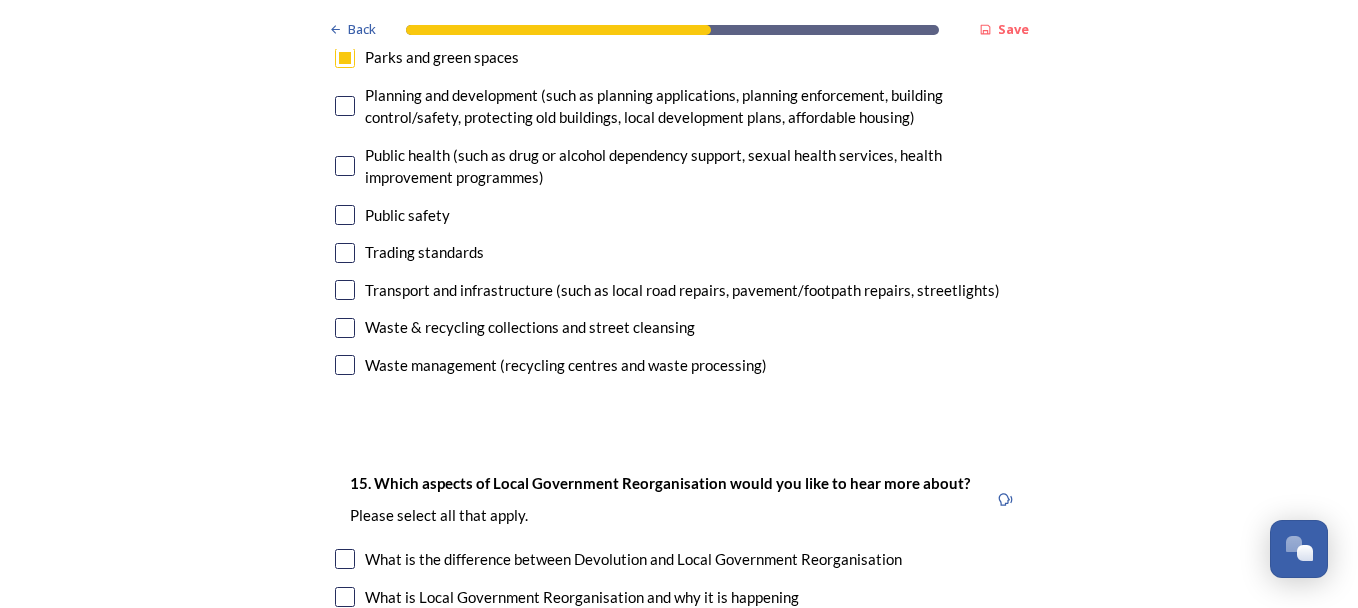 click at bounding box center [345, 106] 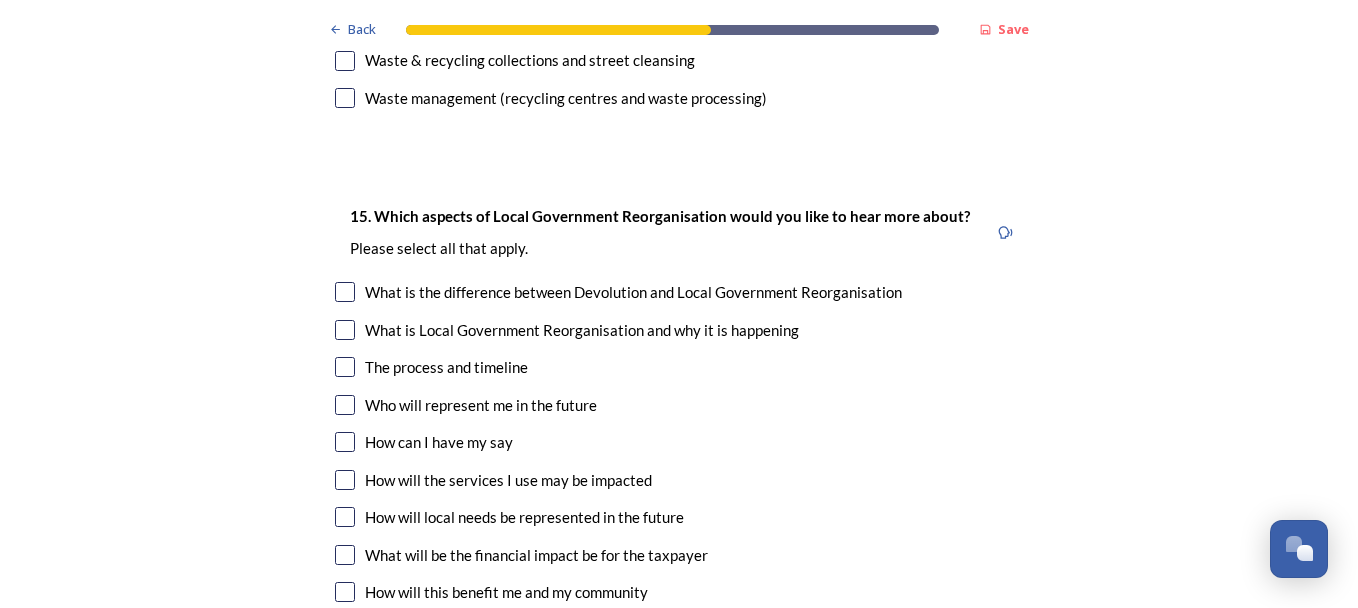 click at bounding box center (345, 98) 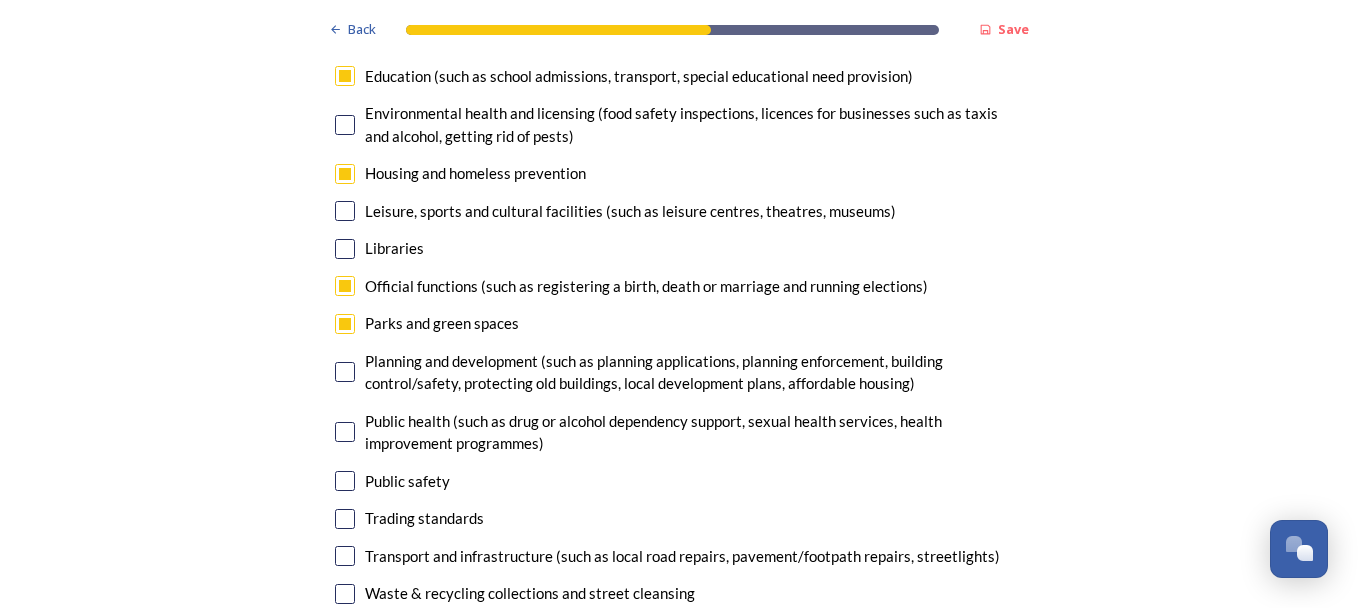 scroll, scrollTop: 5333, scrollLeft: 0, axis: vertical 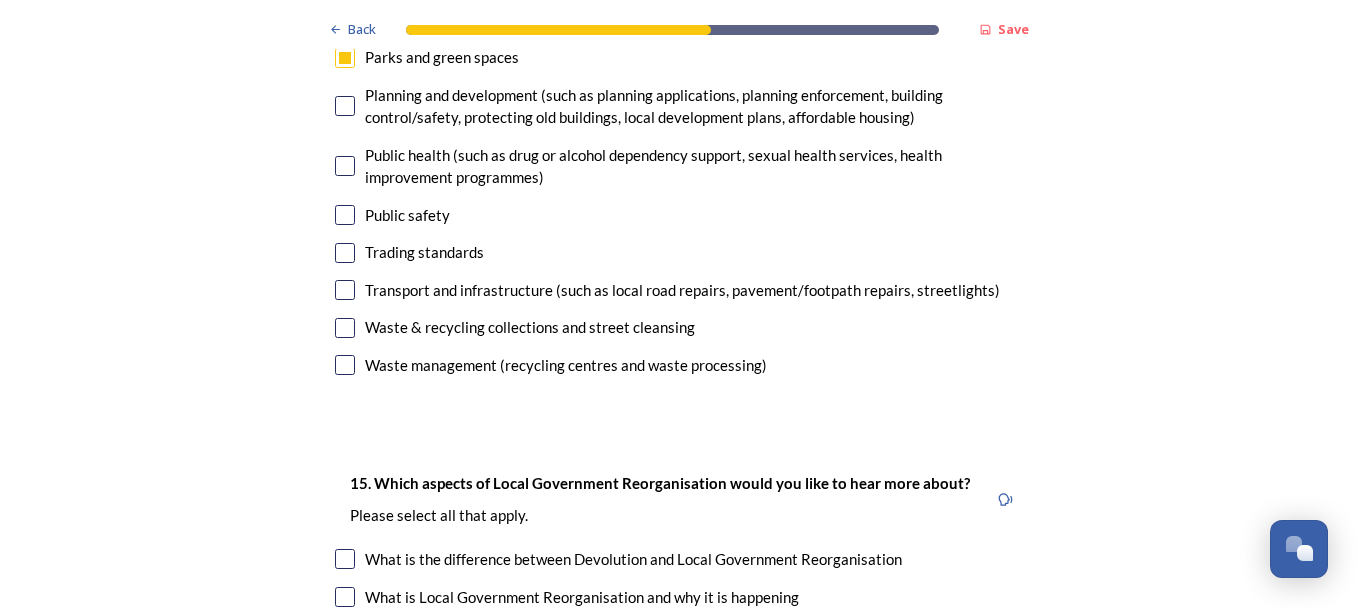 click at bounding box center (345, 58) 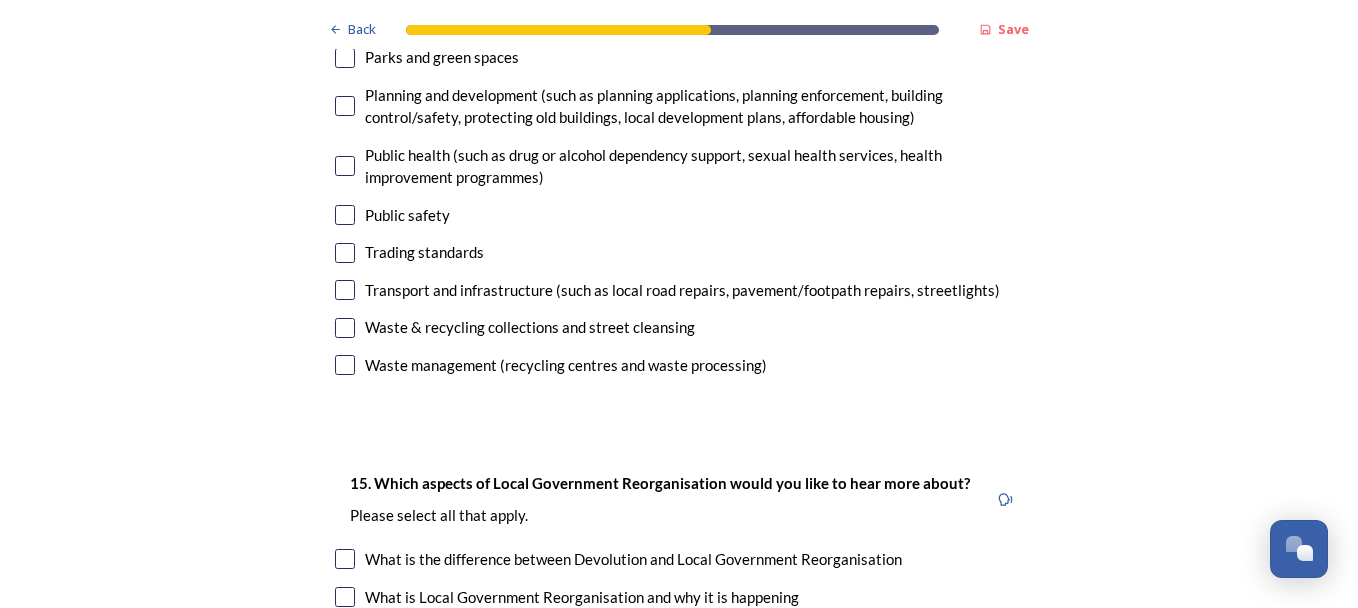 click at bounding box center (345, 215) 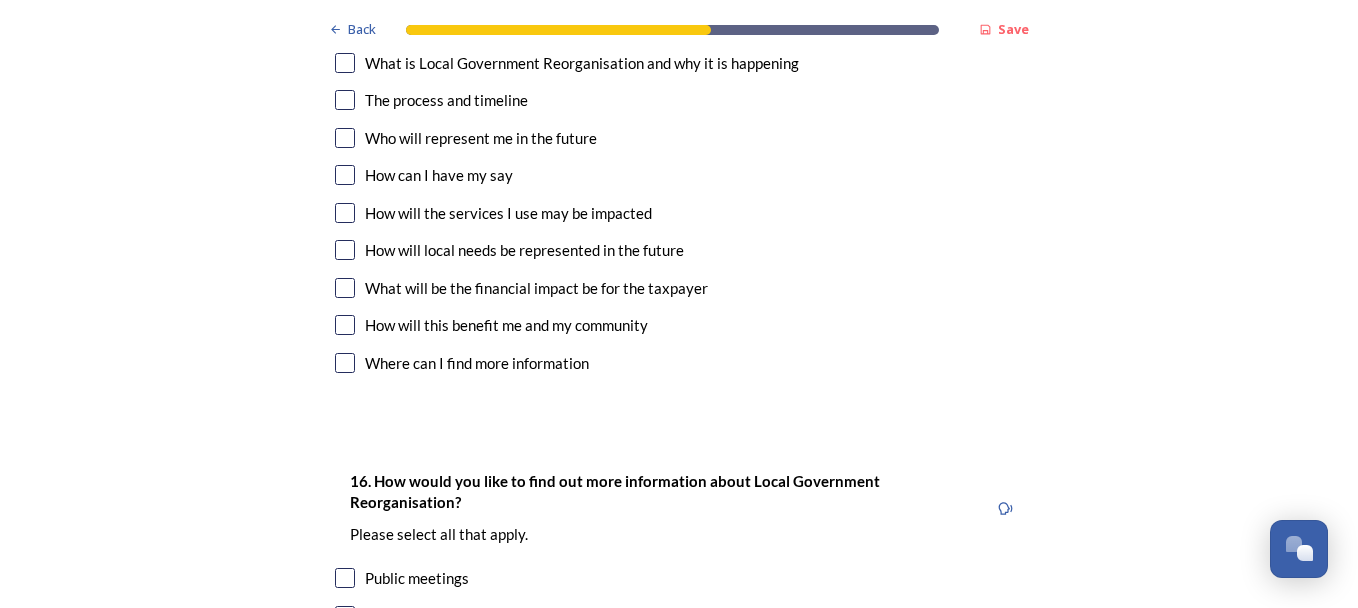 scroll, scrollTop: 5600, scrollLeft: 0, axis: vertical 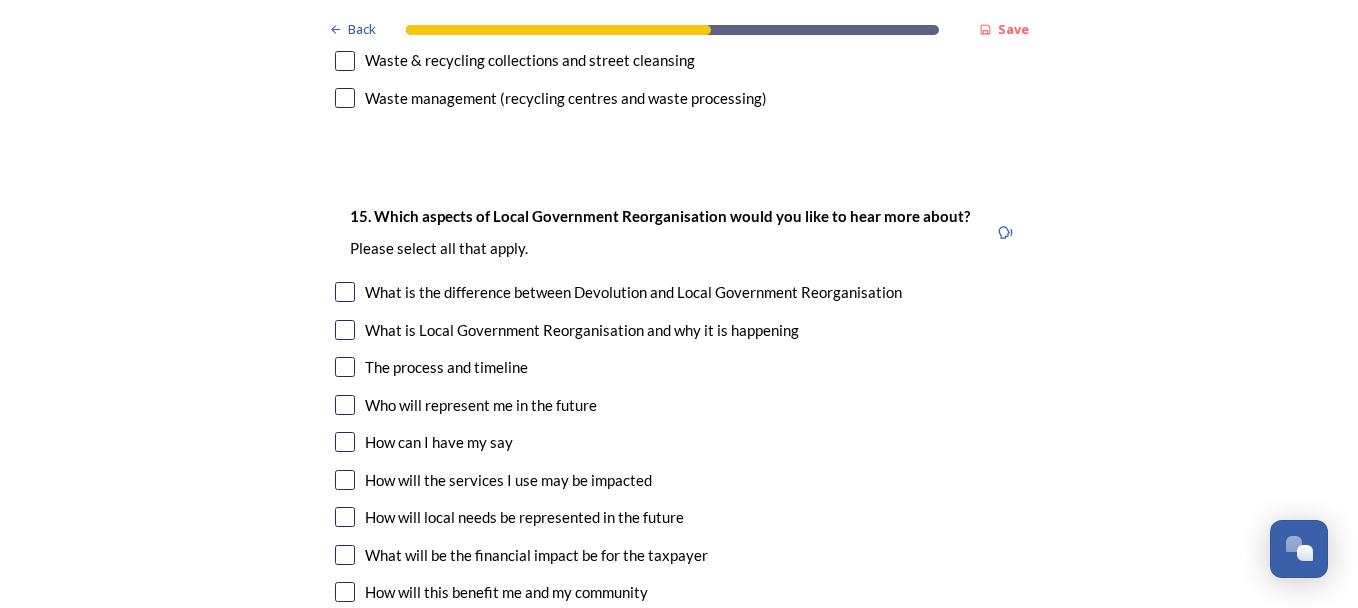 click at bounding box center (345, 405) 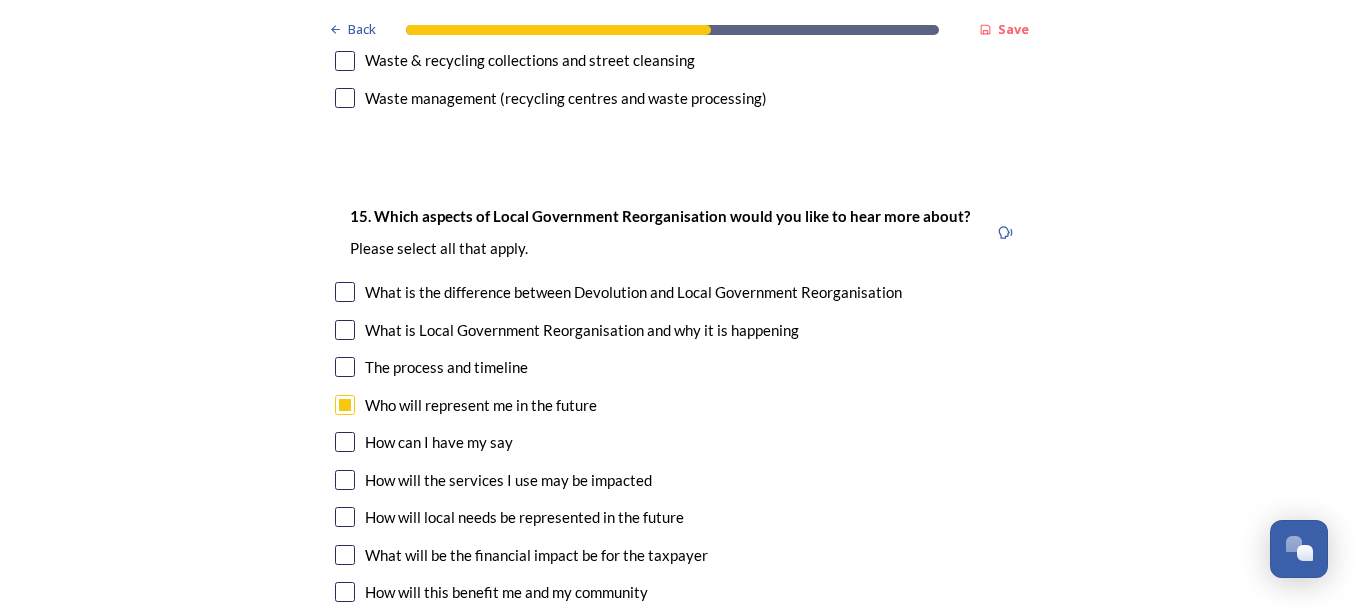 click at bounding box center (345, 292) 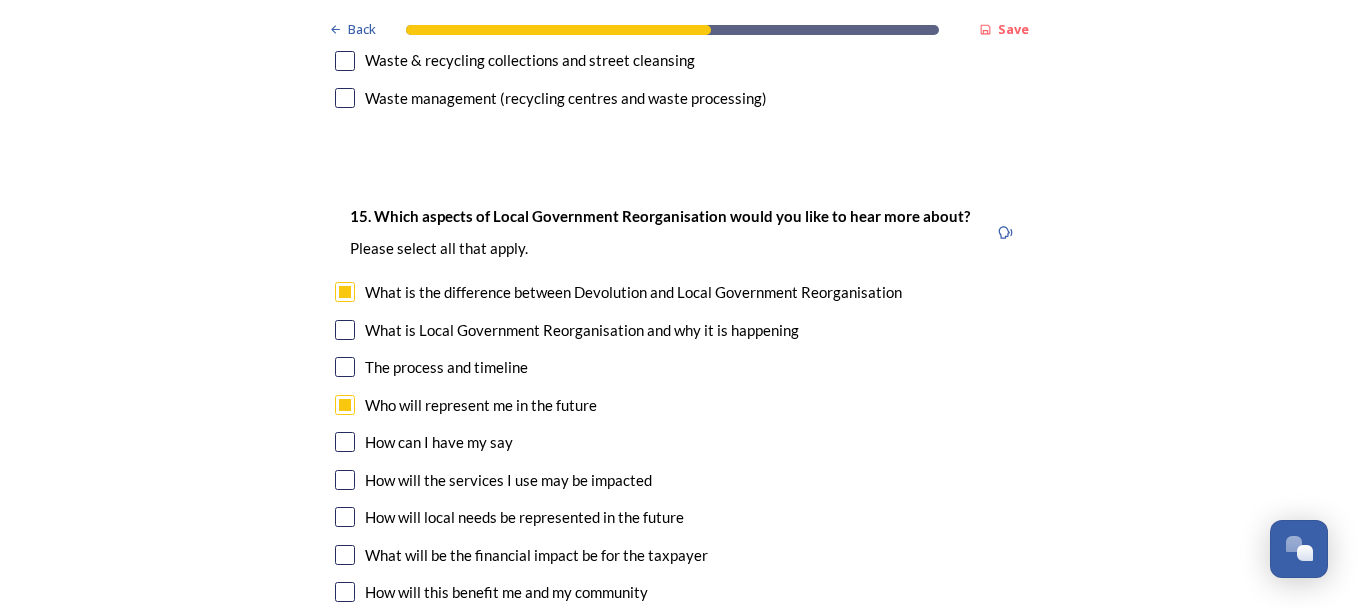 scroll, scrollTop: 5867, scrollLeft: 0, axis: vertical 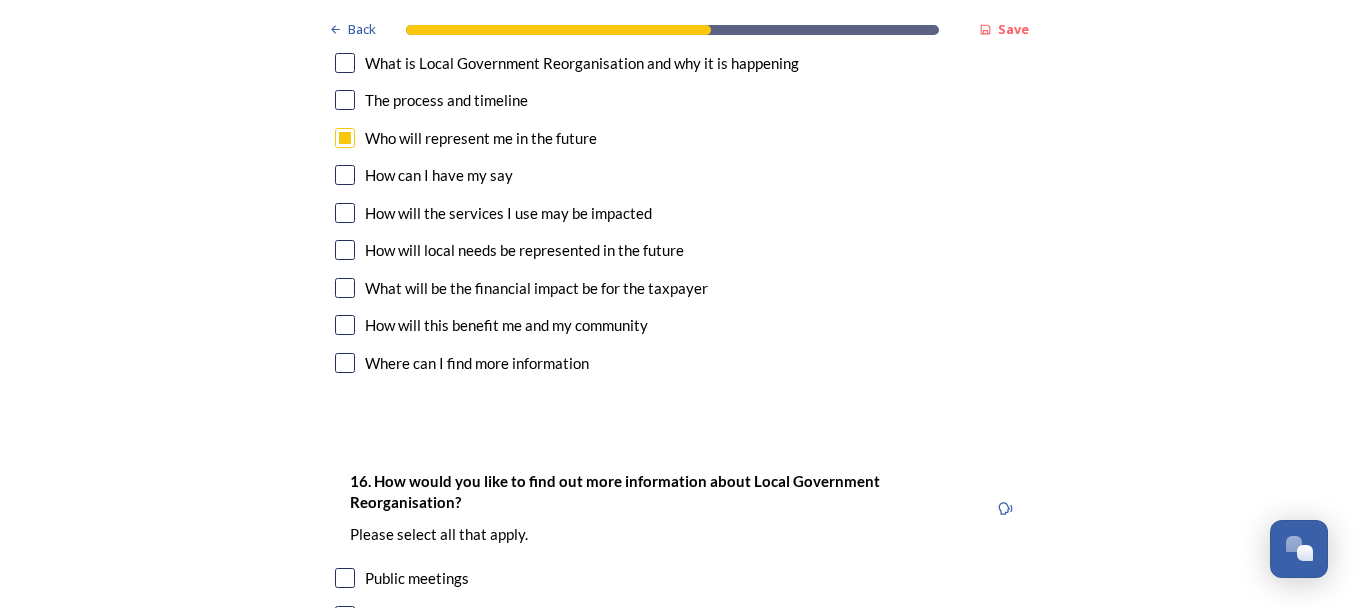 click at bounding box center (345, 175) 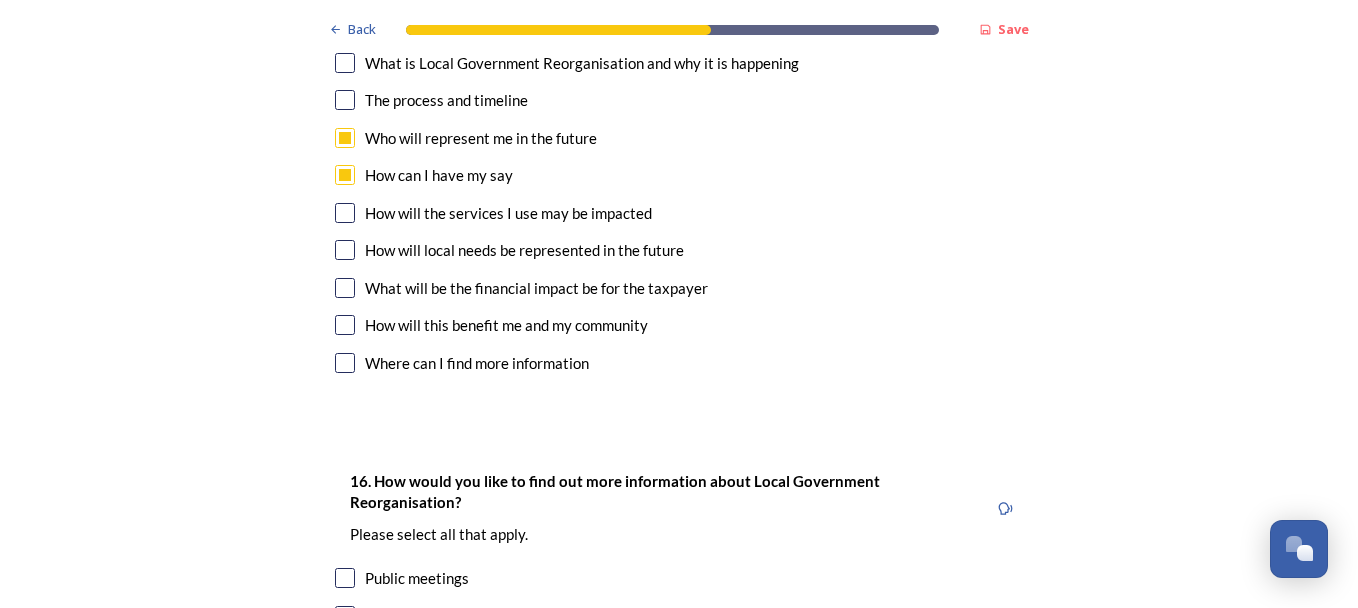 click at bounding box center [345, 213] 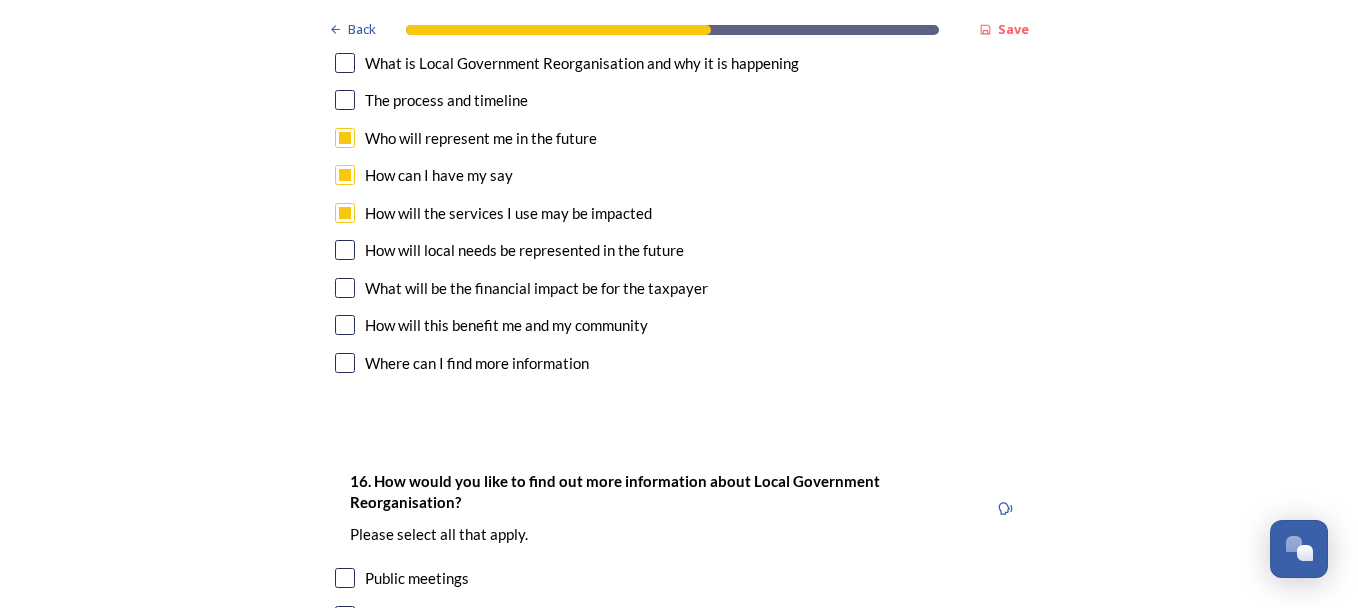 click at bounding box center (345, 250) 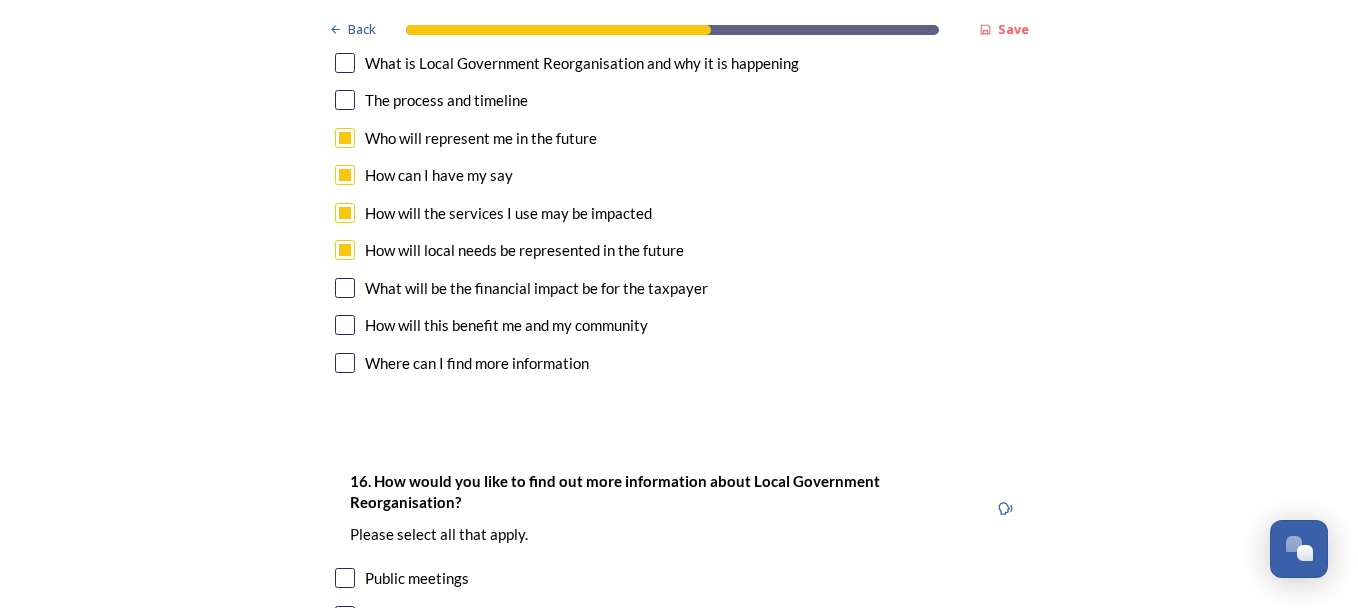 click at bounding box center [345, 288] 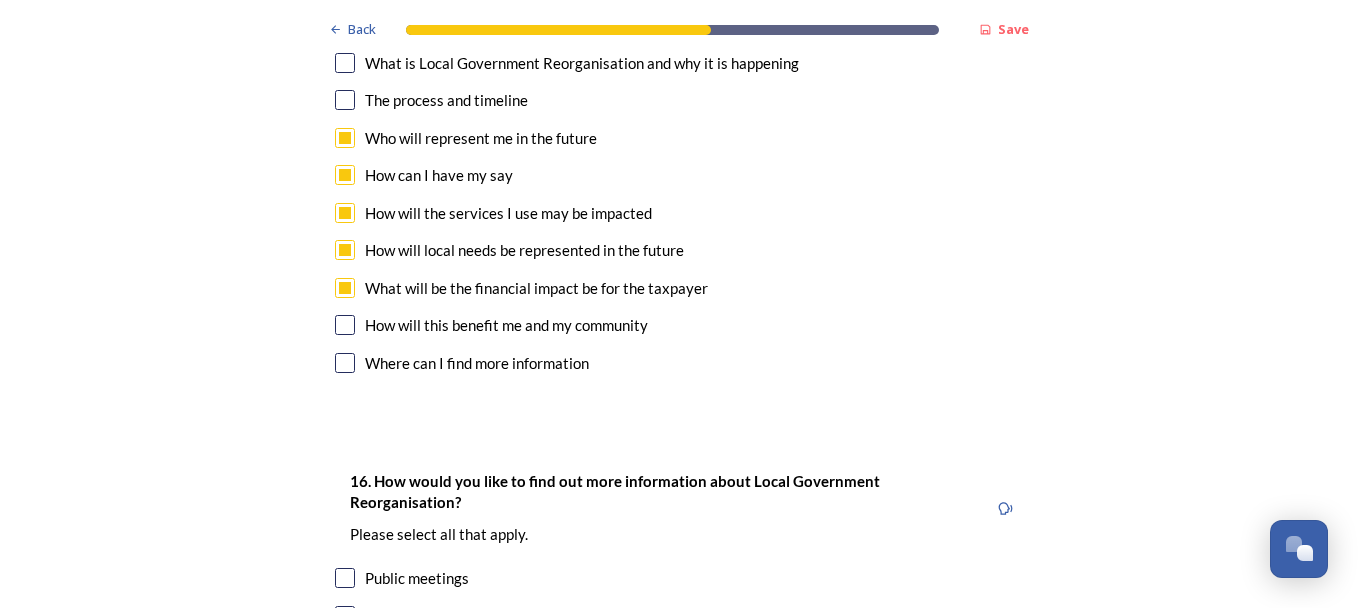 click at bounding box center [345, 325] 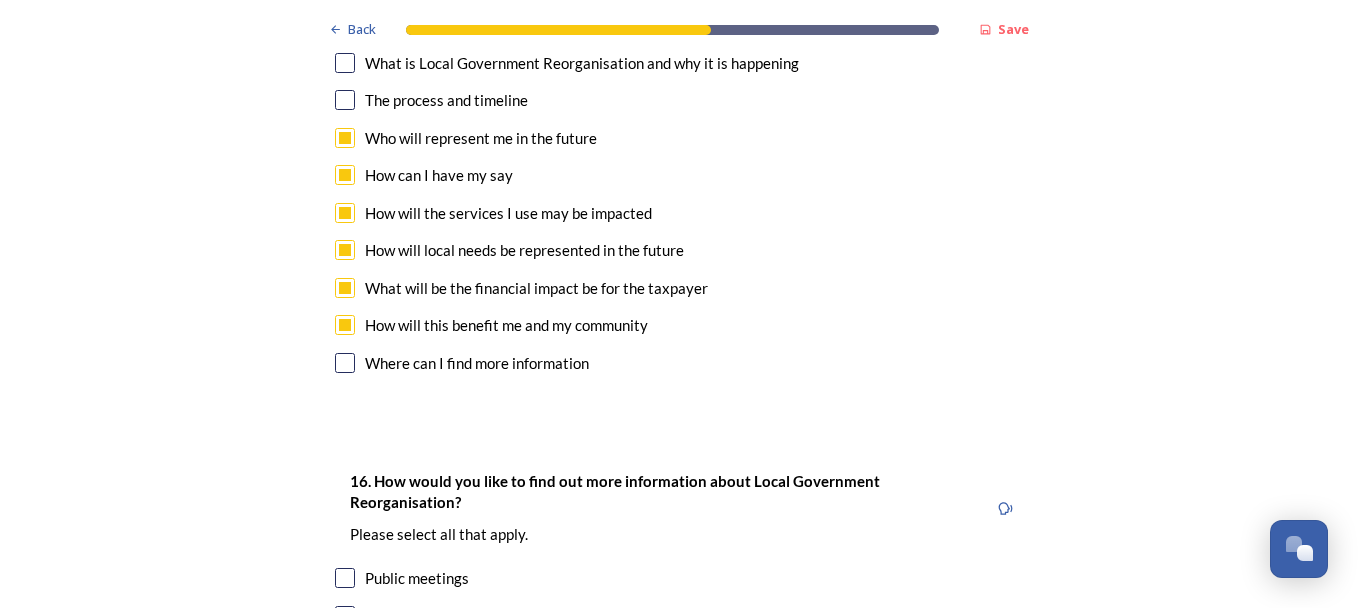 click at bounding box center (345, 363) 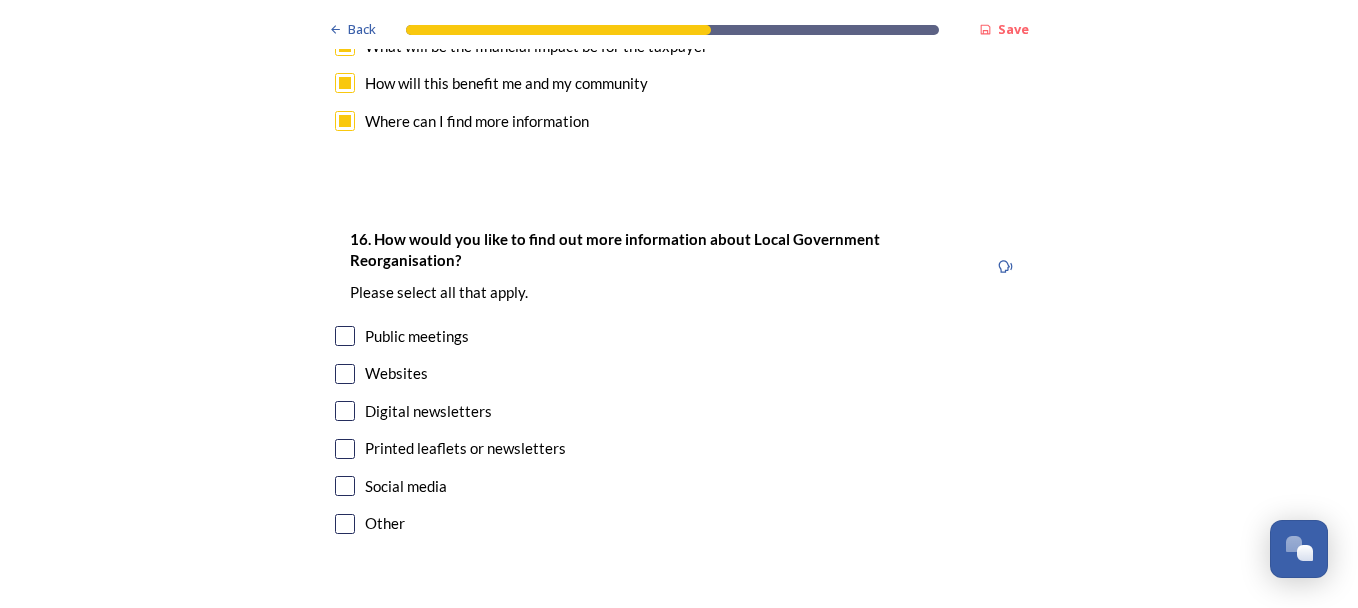 scroll, scrollTop: 6276, scrollLeft: 0, axis: vertical 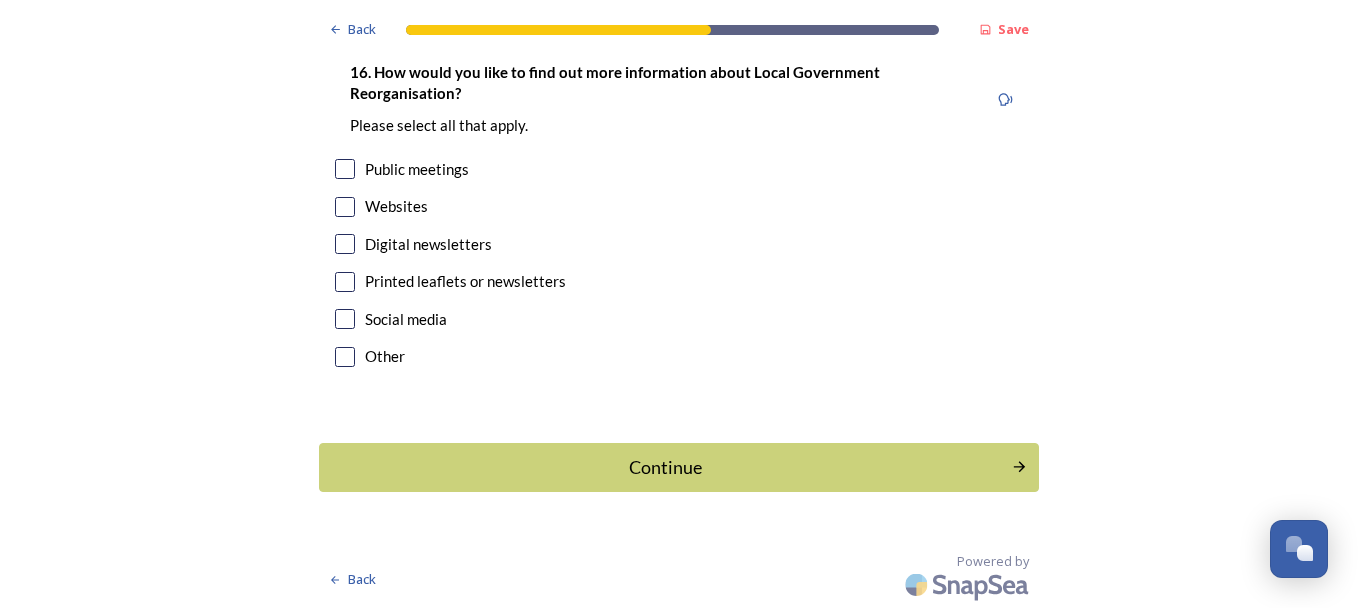 click at bounding box center (345, 282) 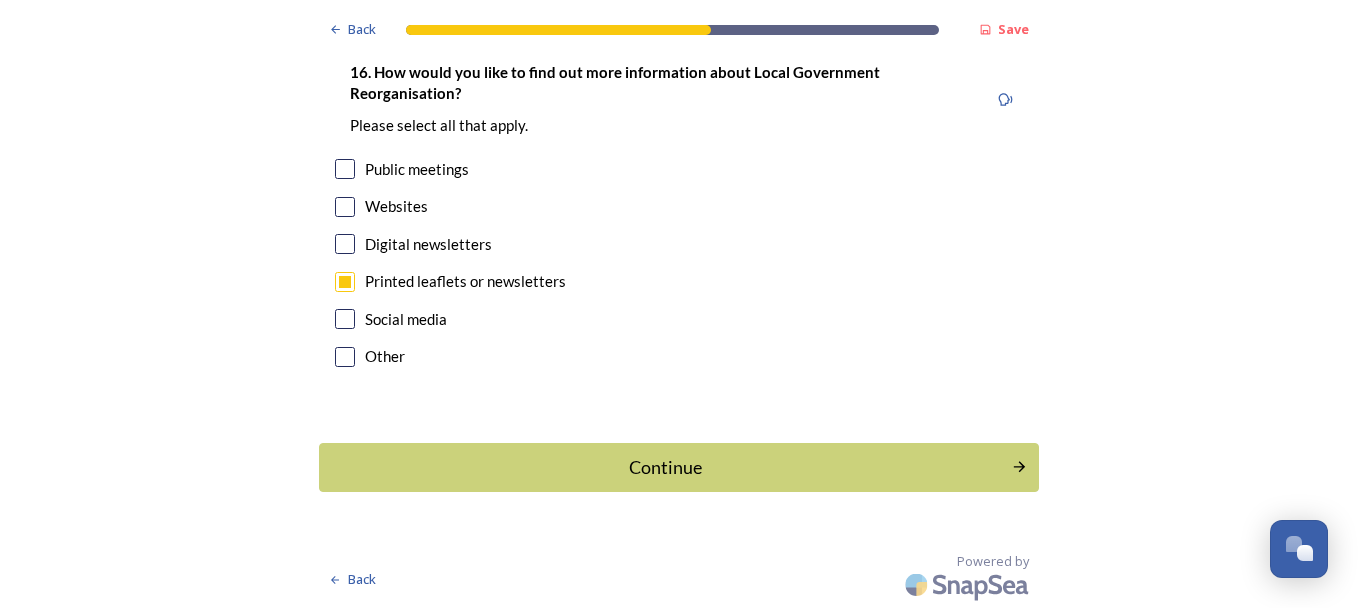 click at bounding box center (345, 319) 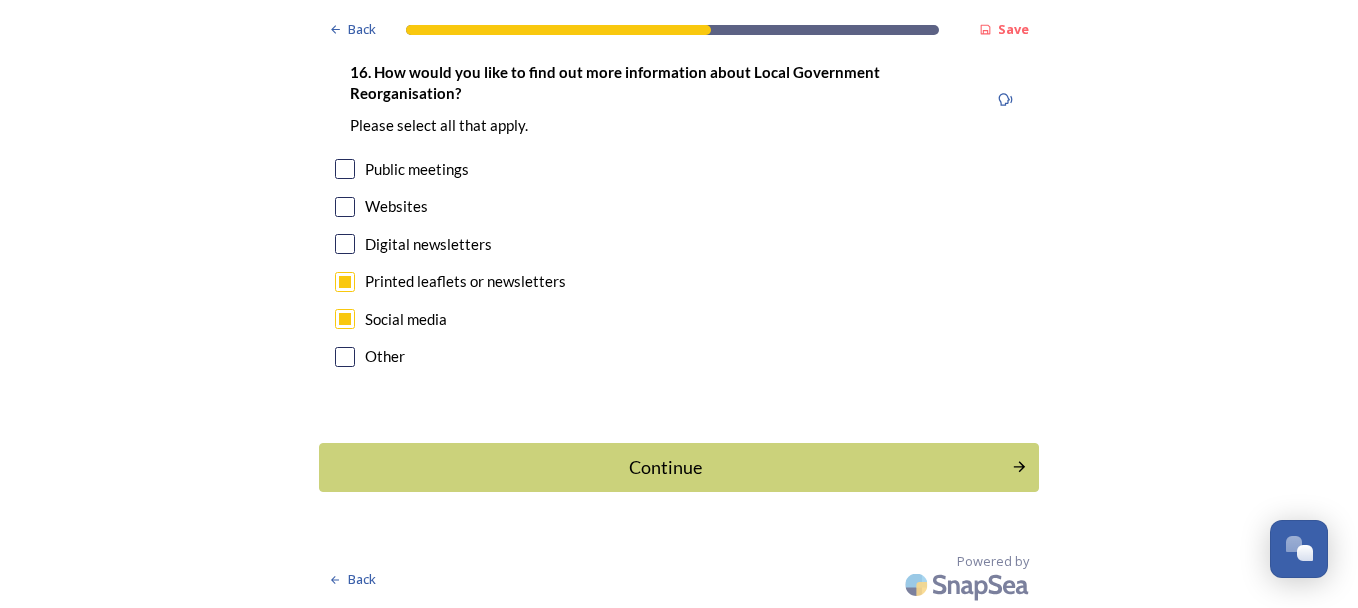 click at bounding box center (345, 207) 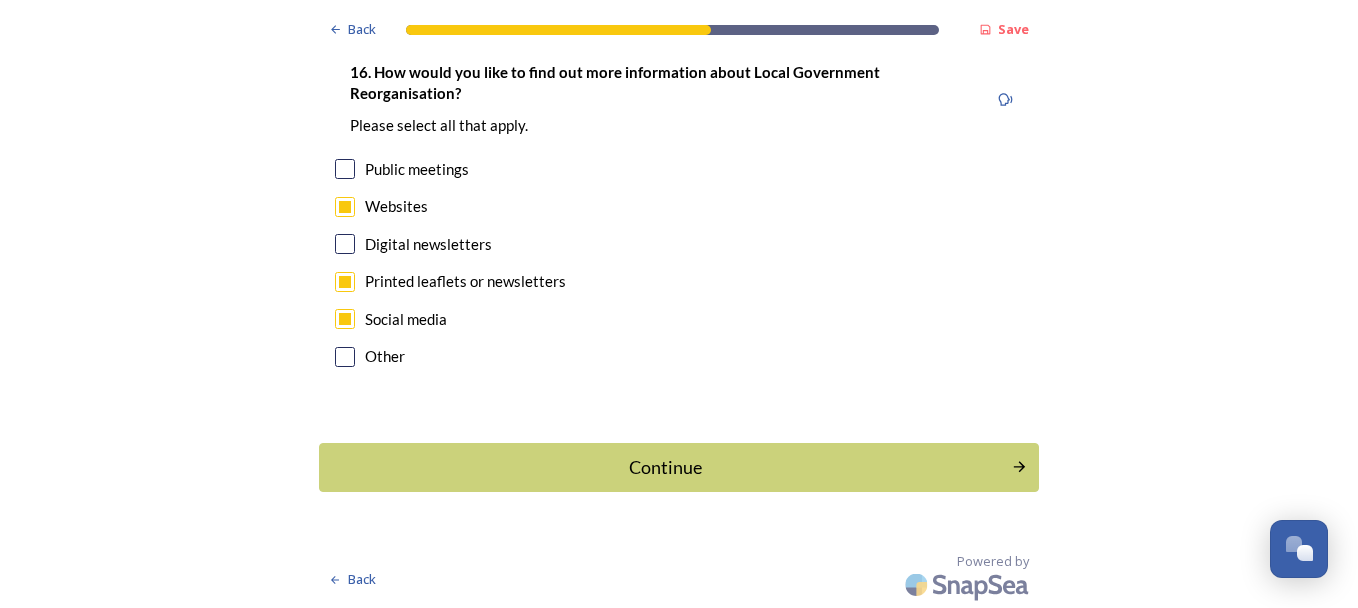 click on "Continue" at bounding box center (679, 467) 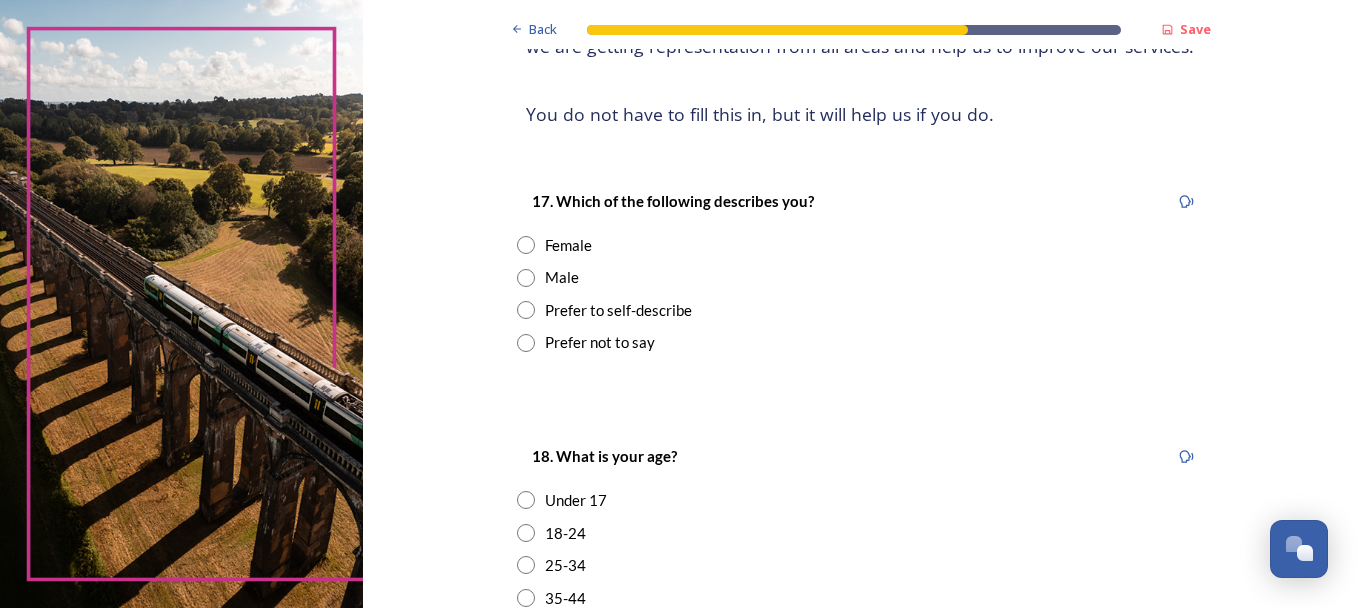 scroll, scrollTop: 267, scrollLeft: 0, axis: vertical 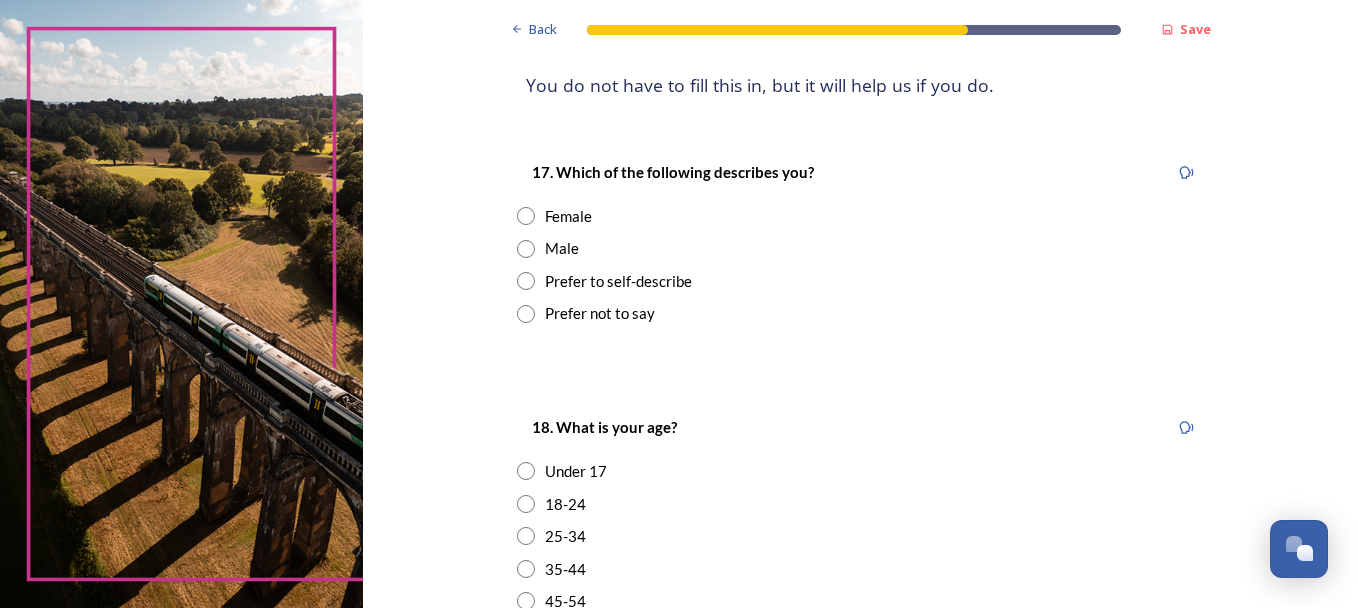 click at bounding box center (526, 249) 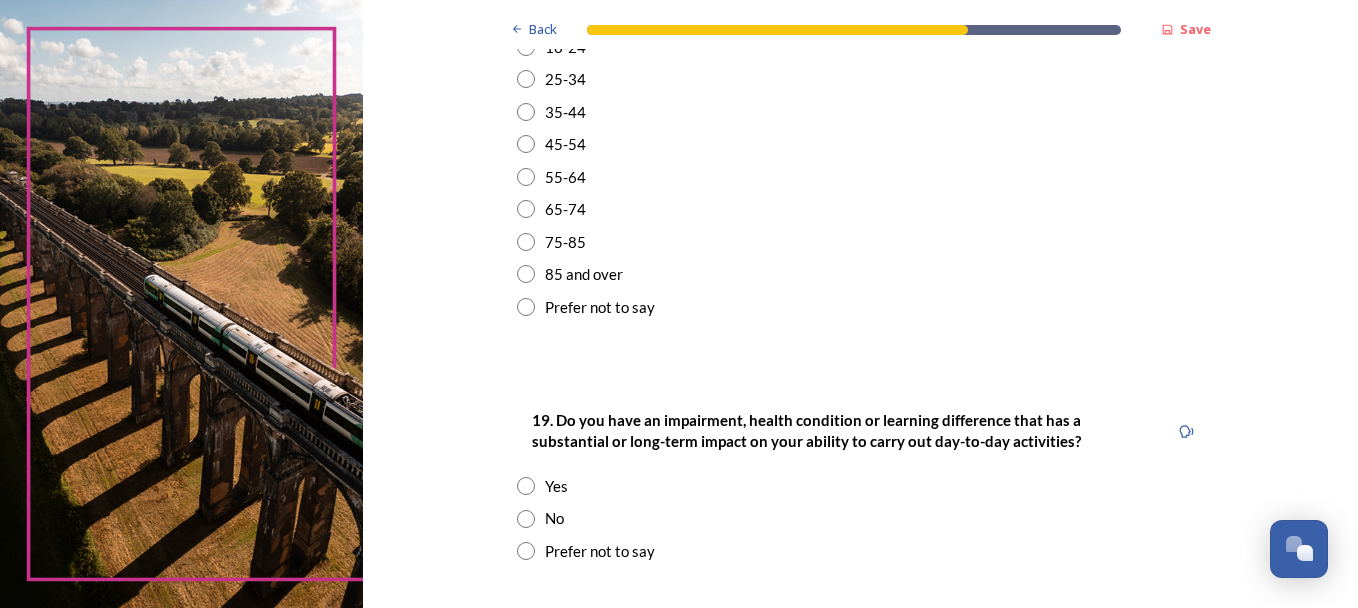 scroll, scrollTop: 800, scrollLeft: 0, axis: vertical 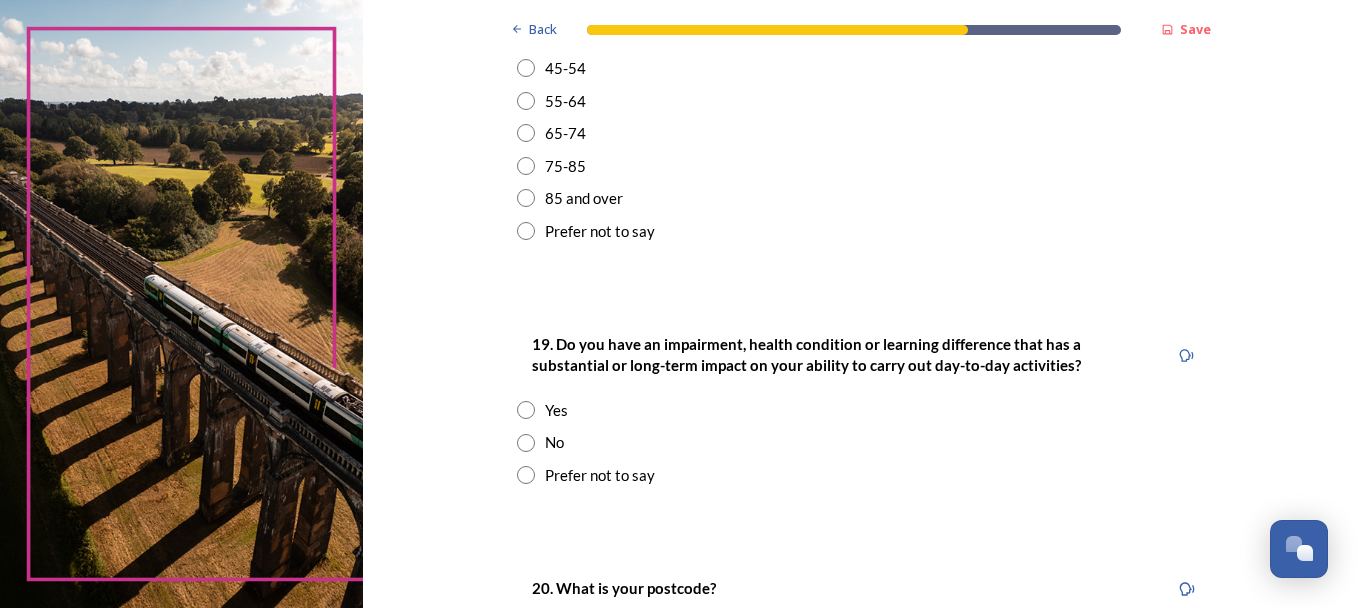 click at bounding box center (526, 133) 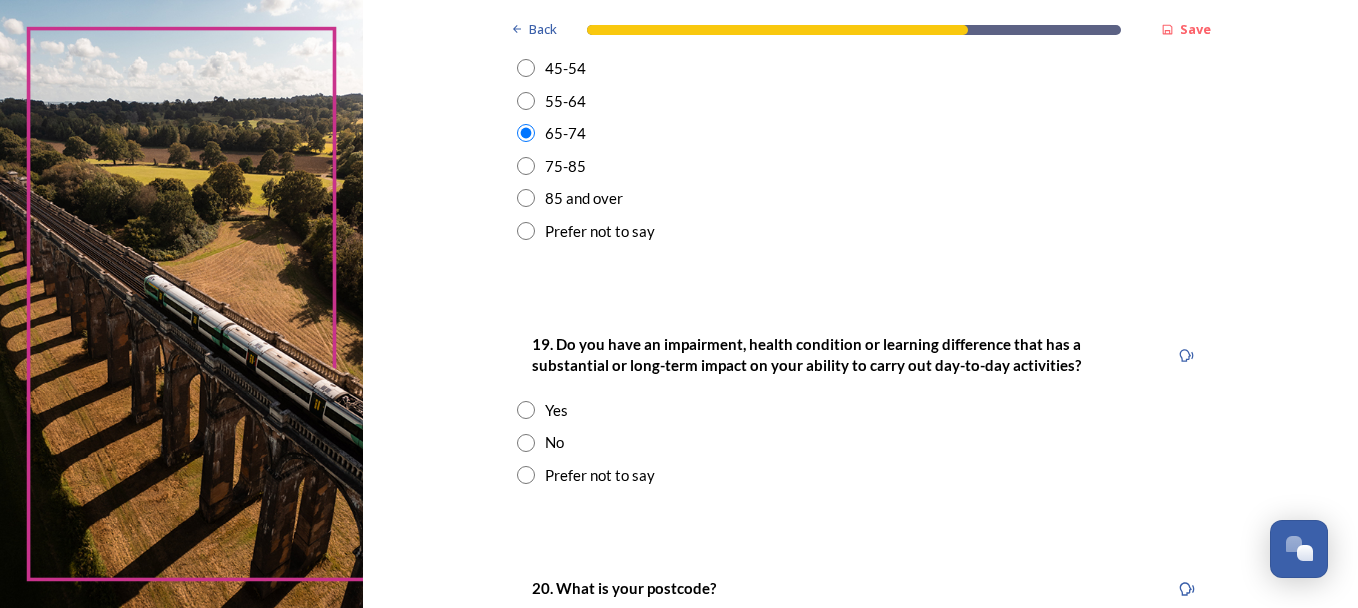 scroll, scrollTop: 1067, scrollLeft: 0, axis: vertical 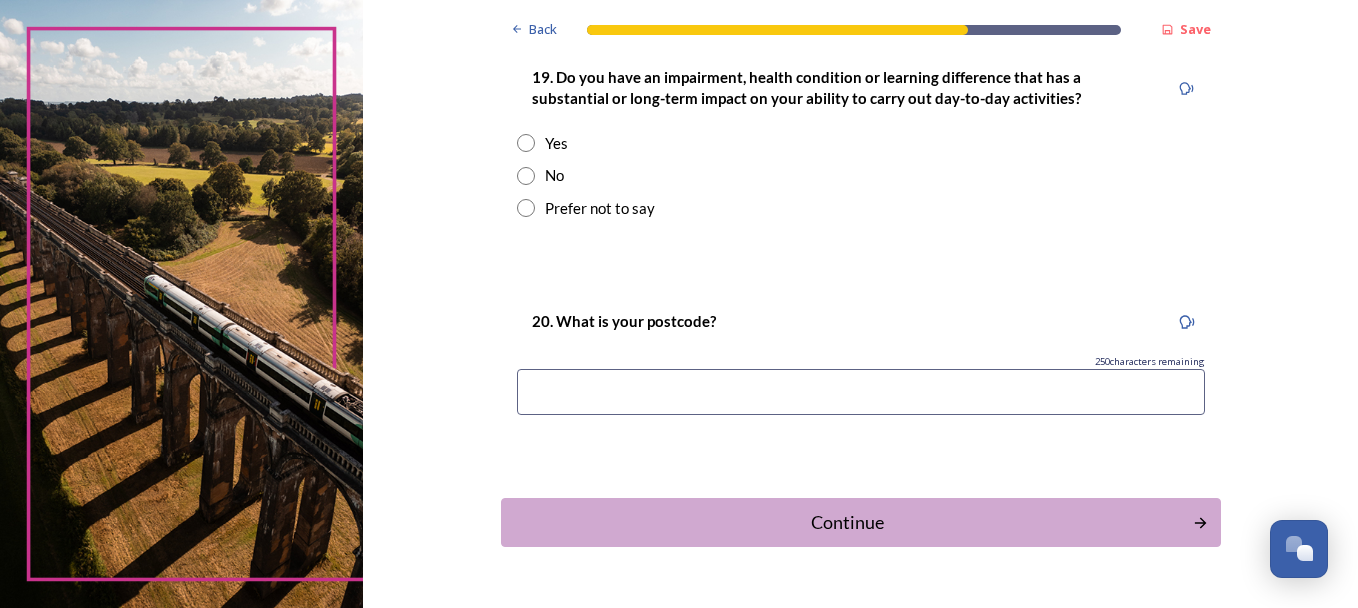 click on "19. Do you have an impairment, health condition or learning difference that has a substantial or long-term impact on your ability to carry out day-to-day activities? Yes No Prefer not to say" at bounding box center (861, 142) 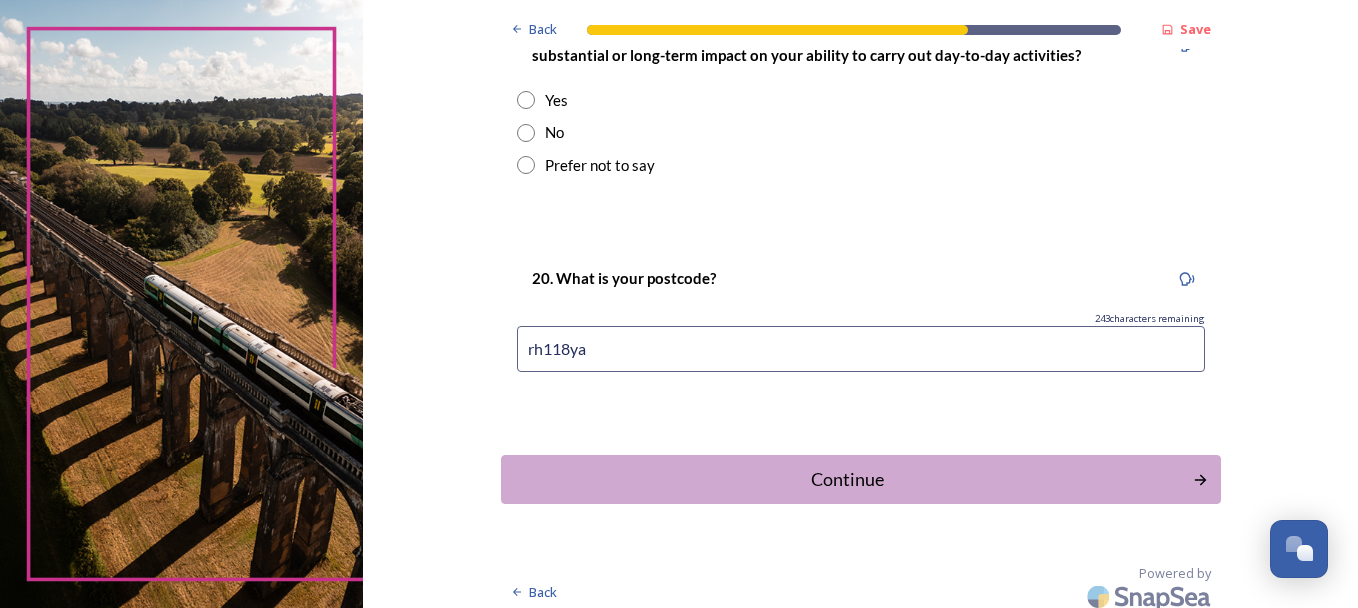 scroll, scrollTop: 1122, scrollLeft: 0, axis: vertical 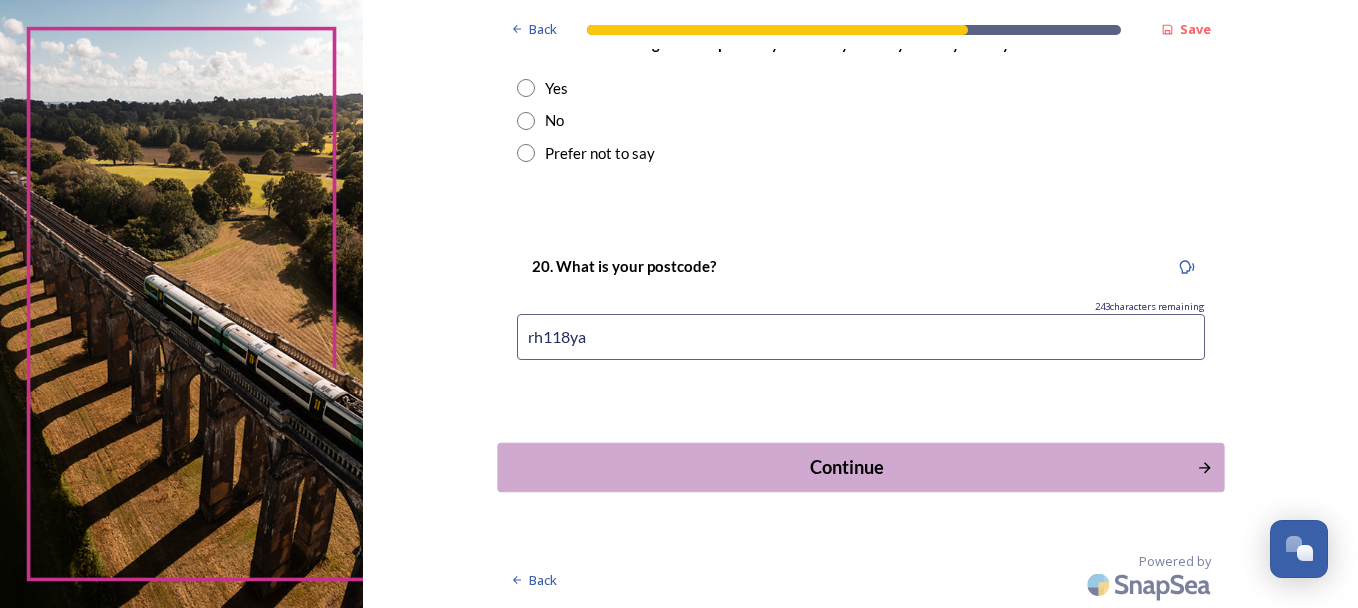 type on "rh118ya" 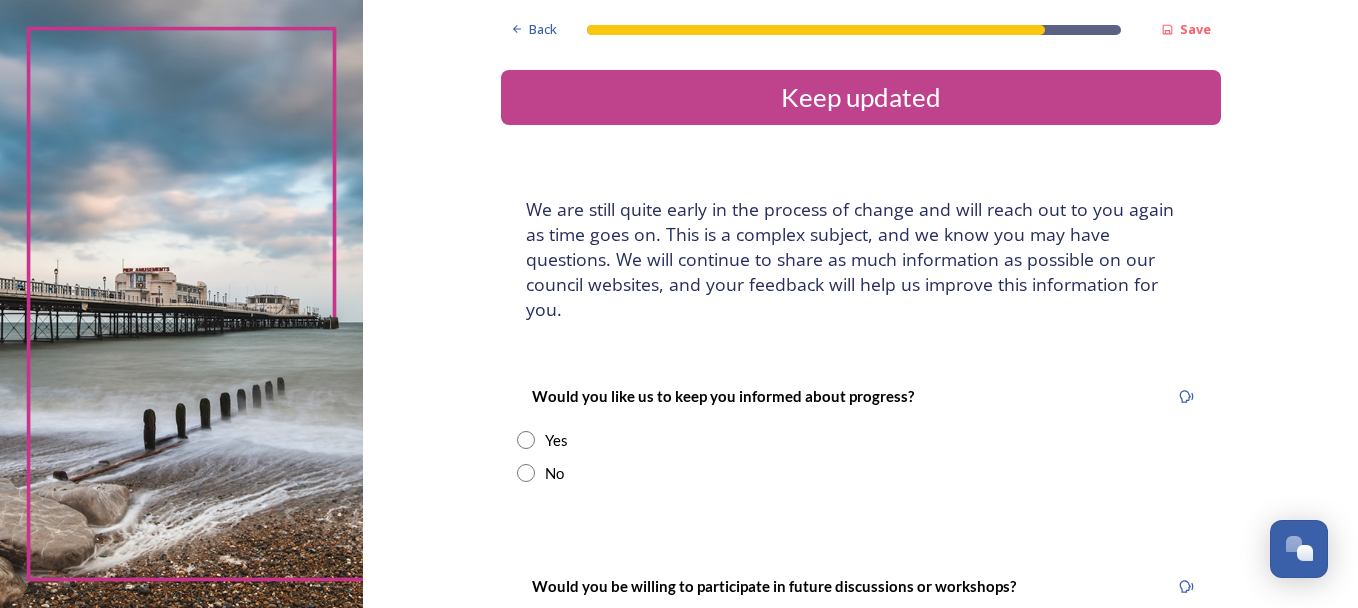 click at bounding box center (526, 440) 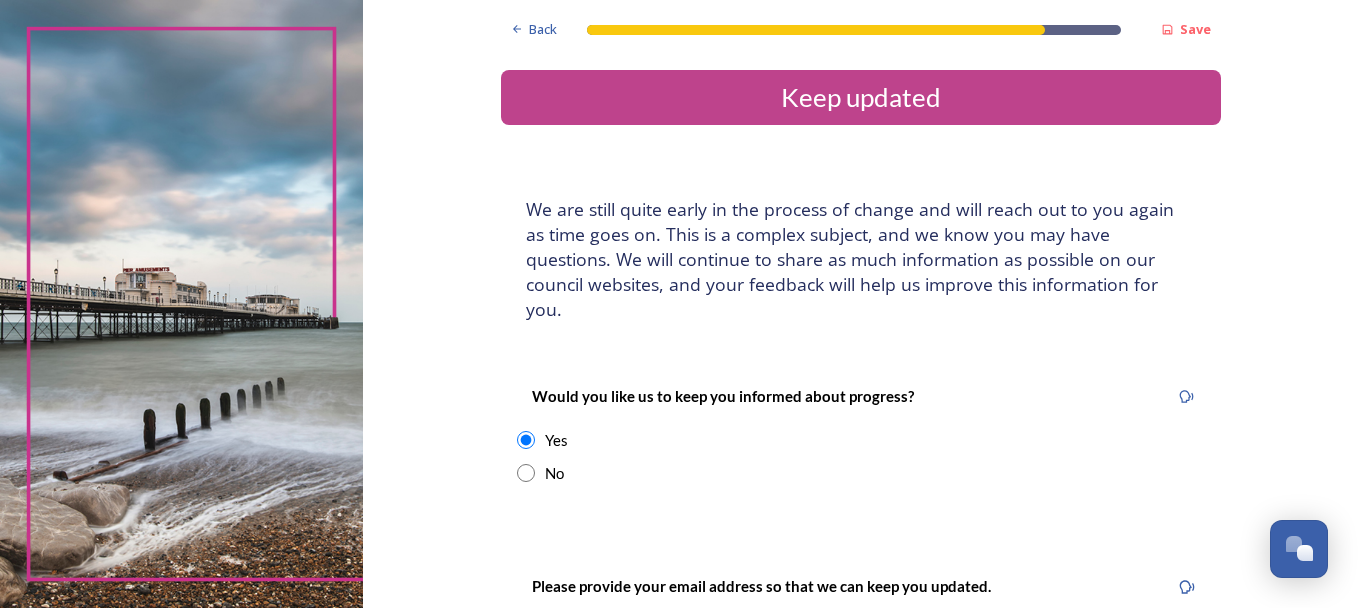 scroll, scrollTop: 267, scrollLeft: 0, axis: vertical 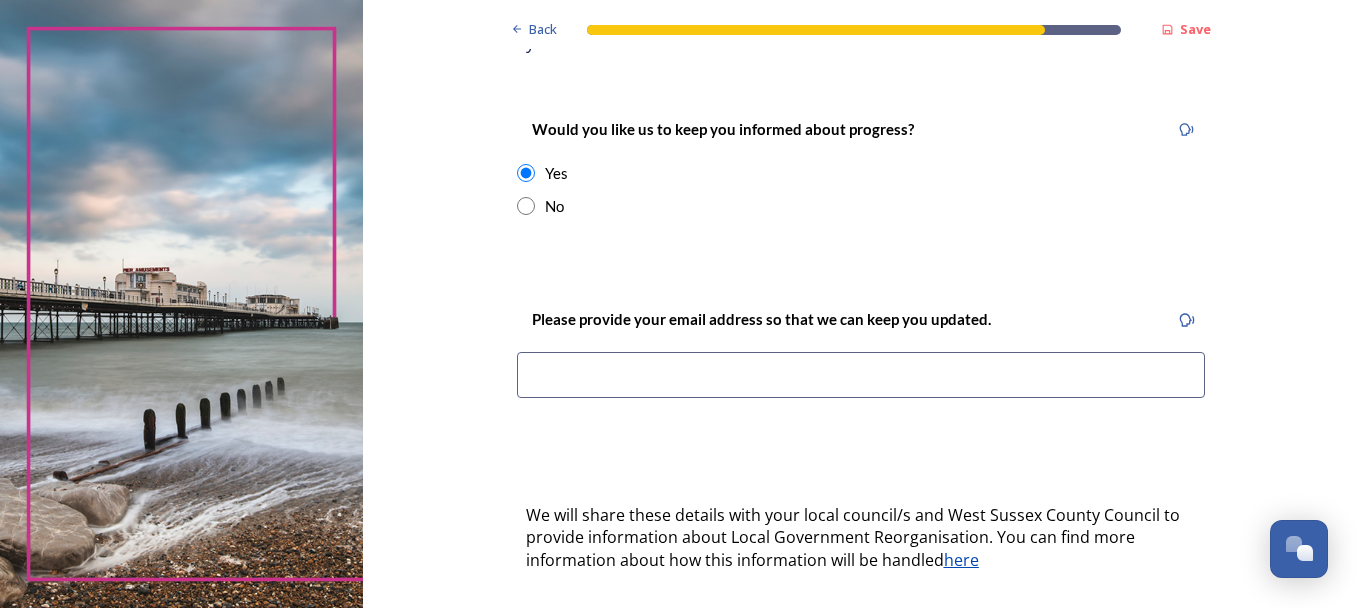 click at bounding box center (861, 375) 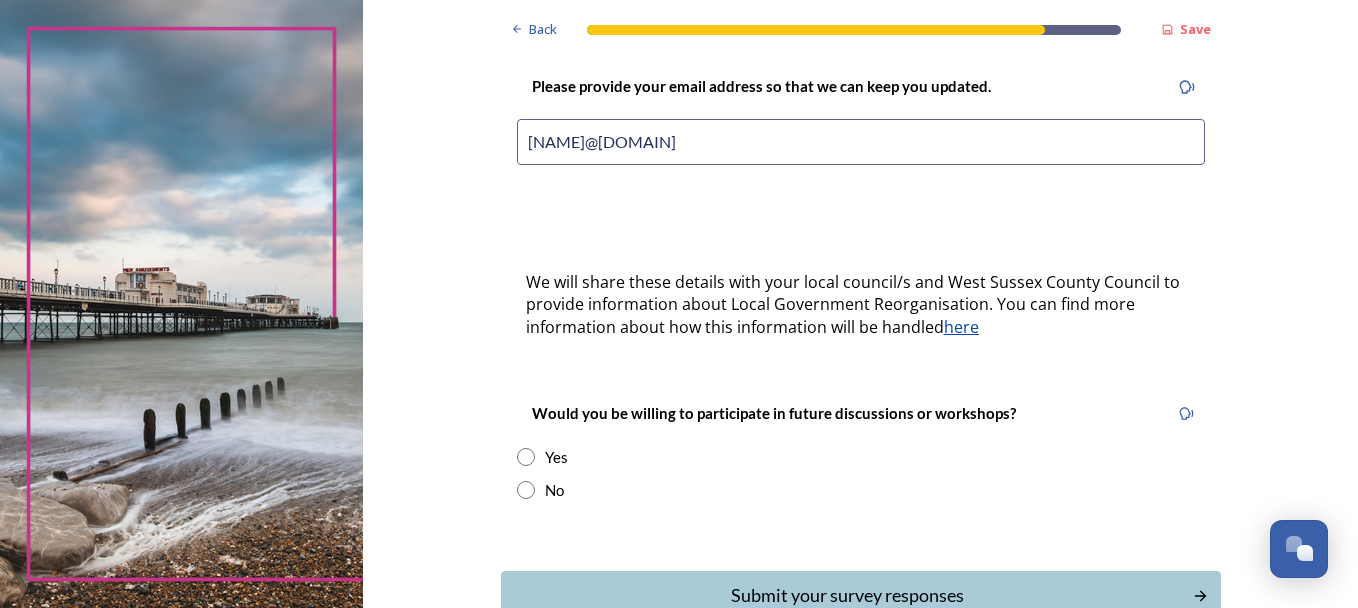 scroll, scrollTop: 533, scrollLeft: 0, axis: vertical 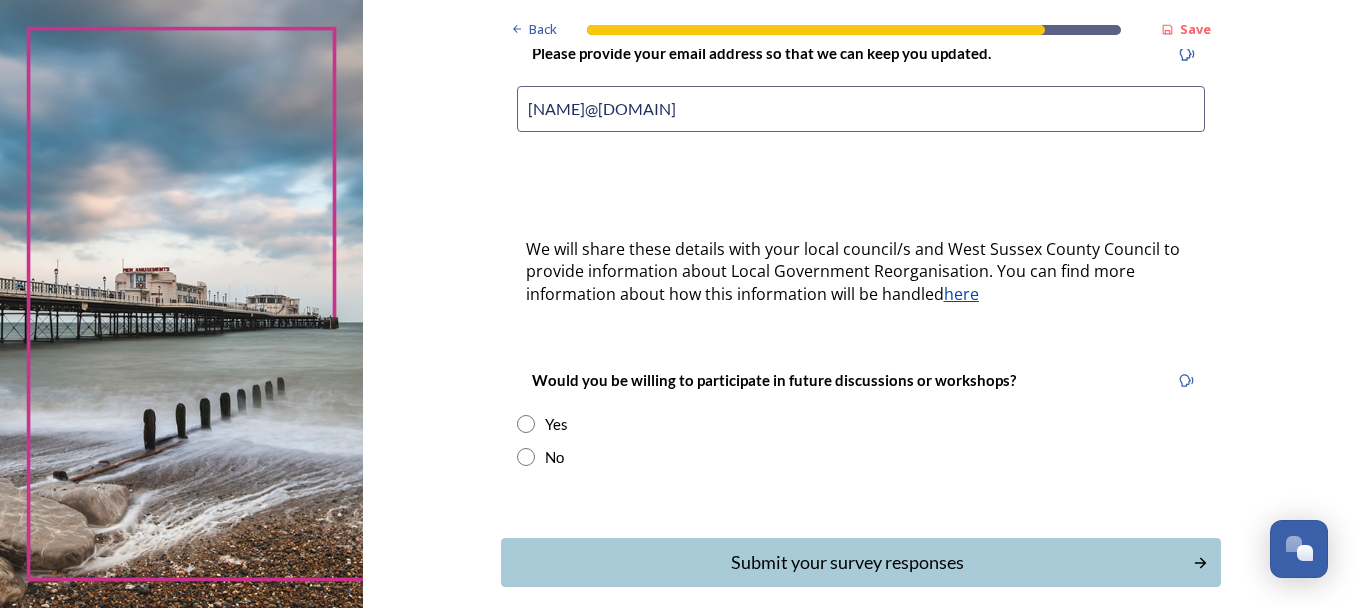 click at bounding box center [526, 424] 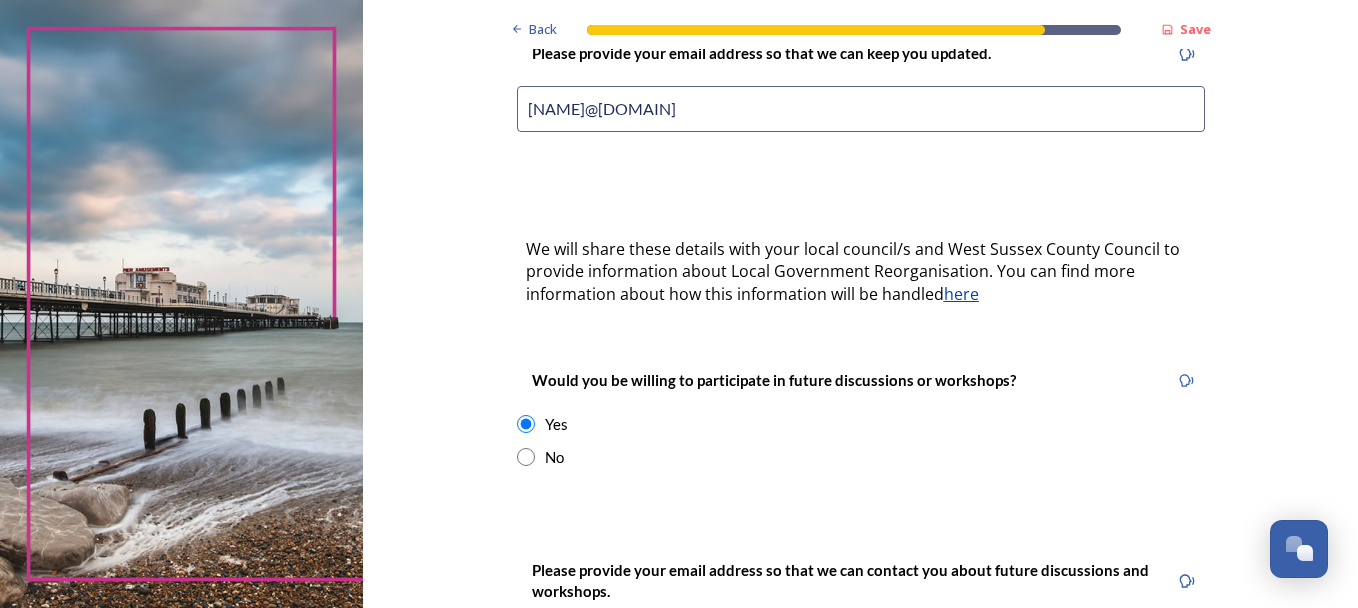scroll, scrollTop: 800, scrollLeft: 0, axis: vertical 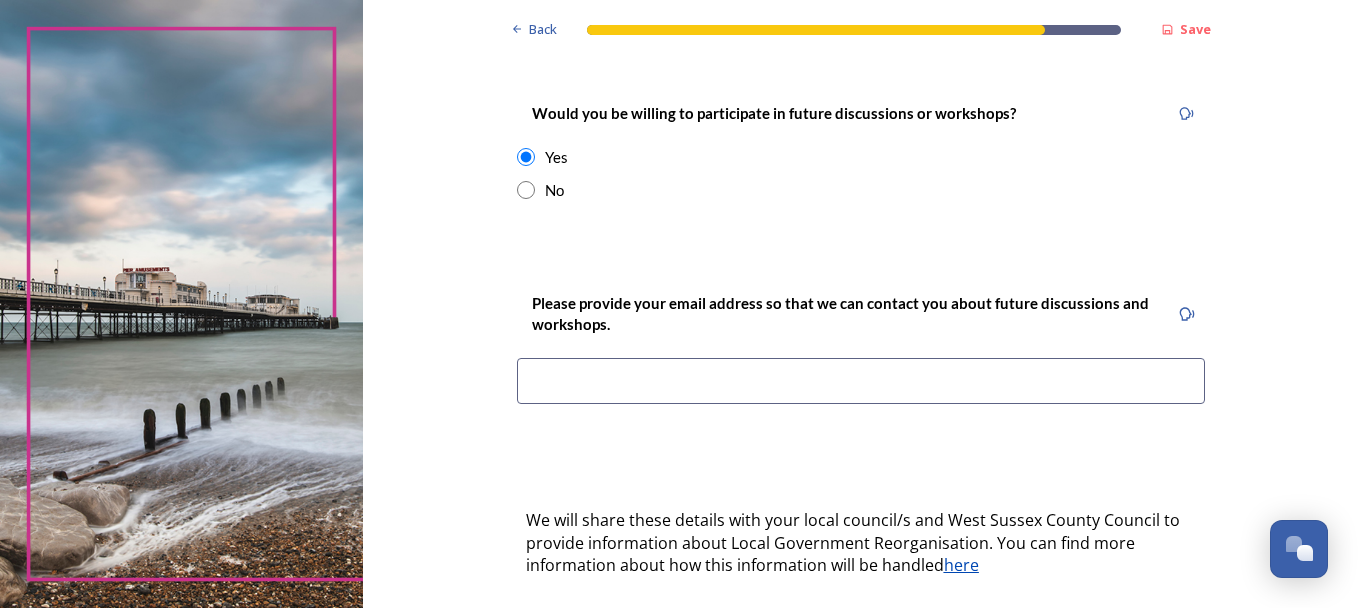 click at bounding box center (526, 190) 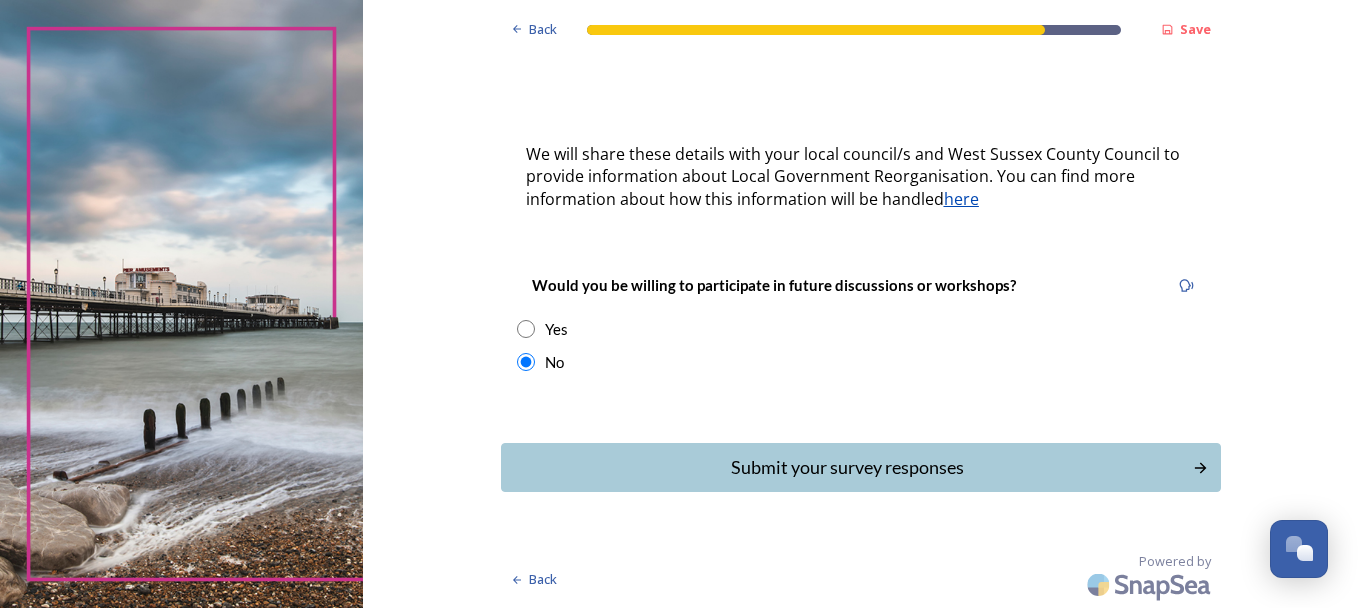scroll, scrollTop: 603, scrollLeft: 0, axis: vertical 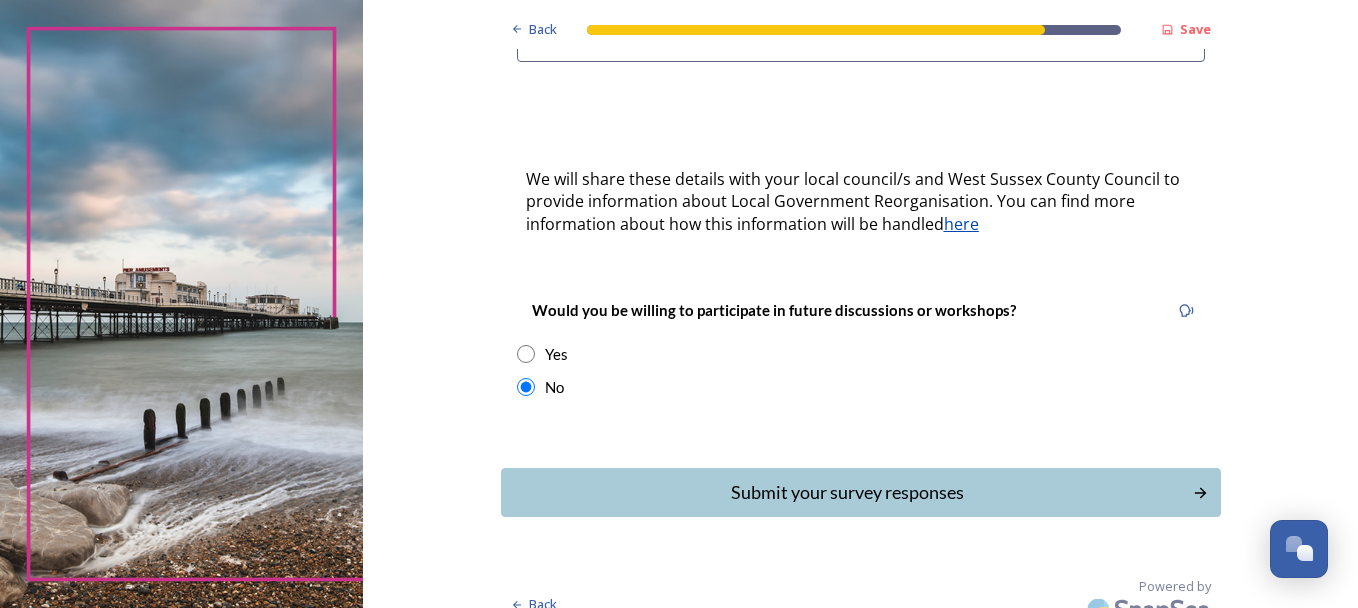click on "Submit your survey responses" at bounding box center (847, 492) 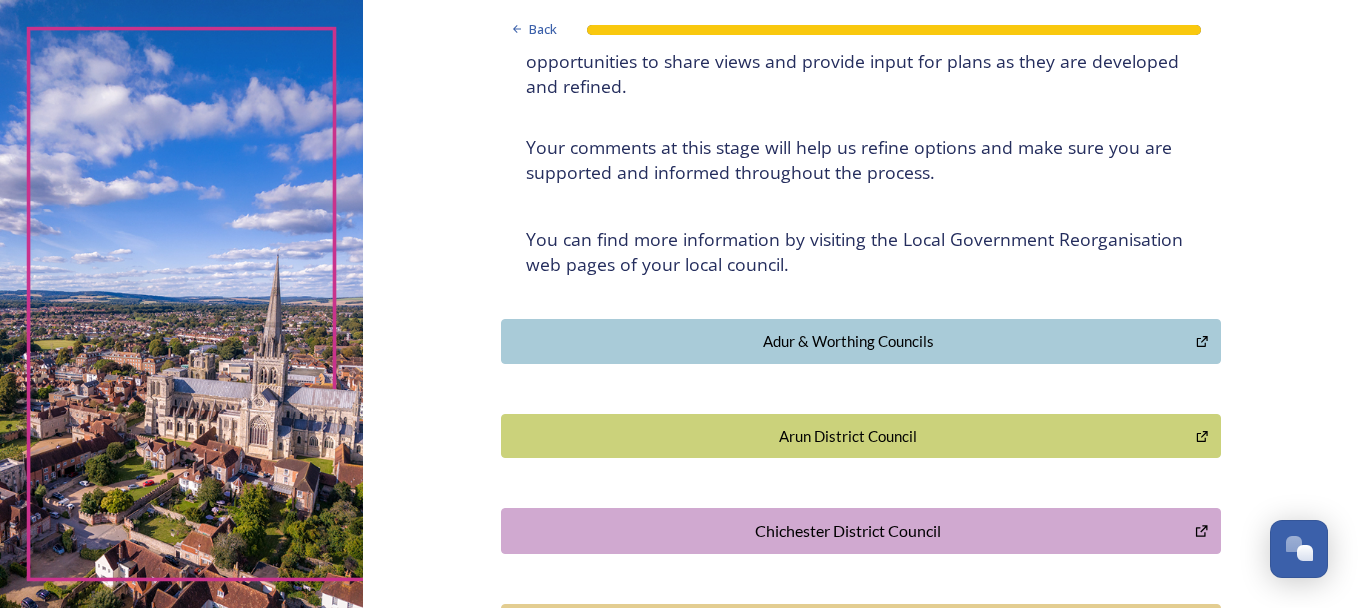 scroll, scrollTop: 533, scrollLeft: 0, axis: vertical 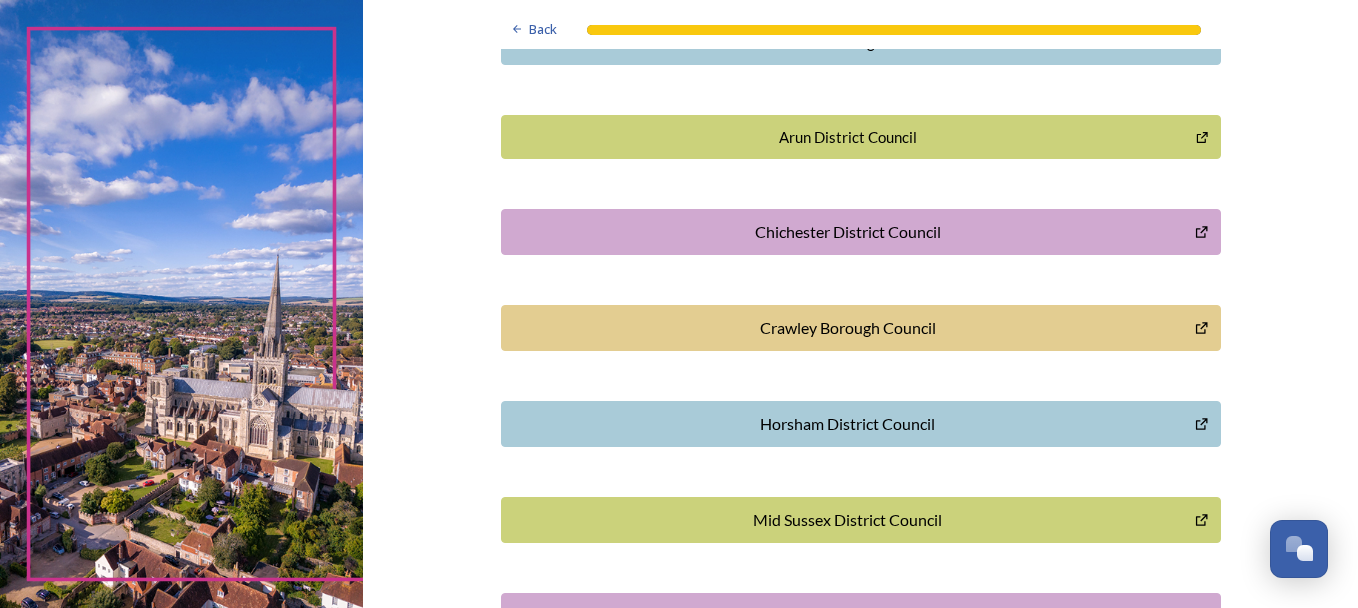 click on "Crawley Borough Council" at bounding box center (848, 328) 